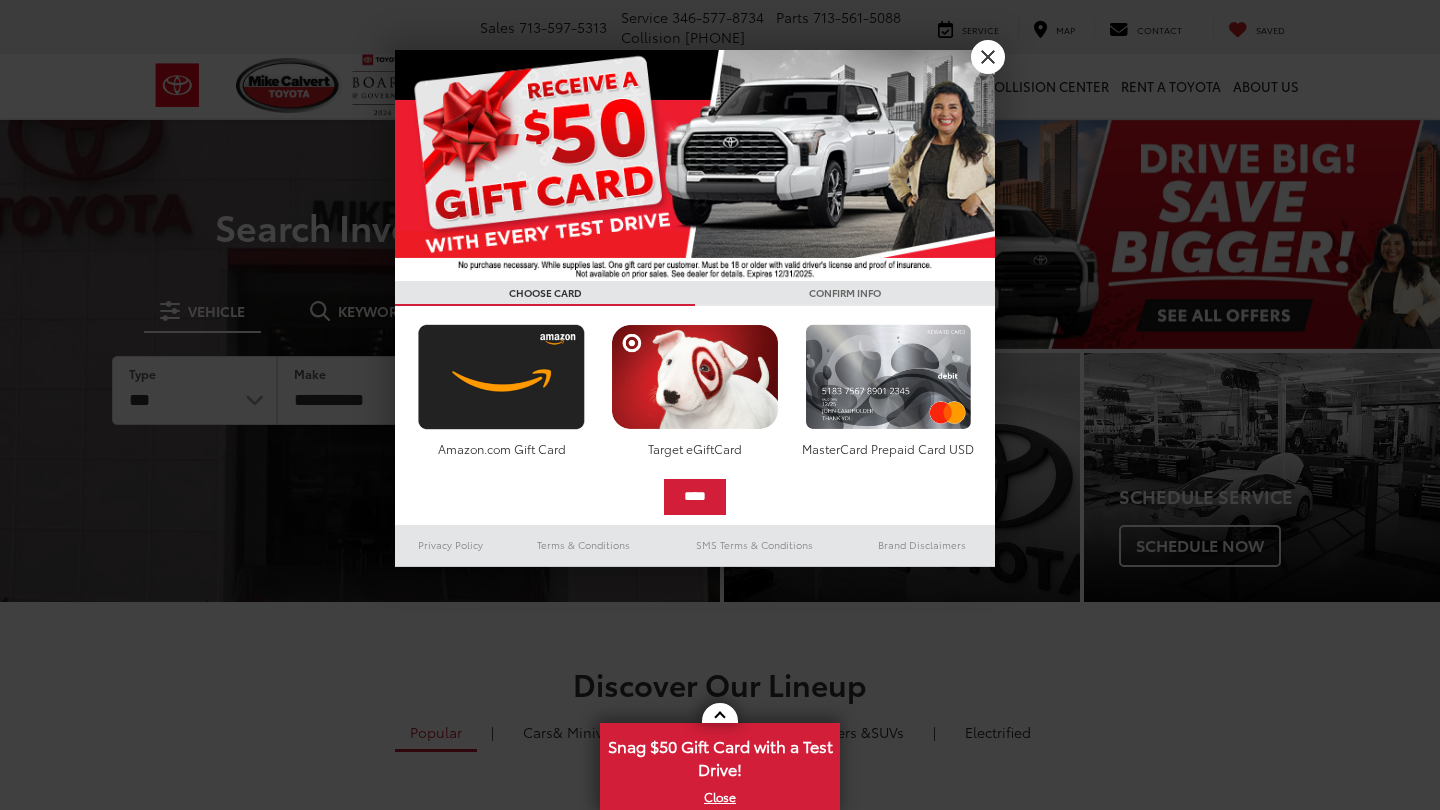 scroll, scrollTop: 0, scrollLeft: 0, axis: both 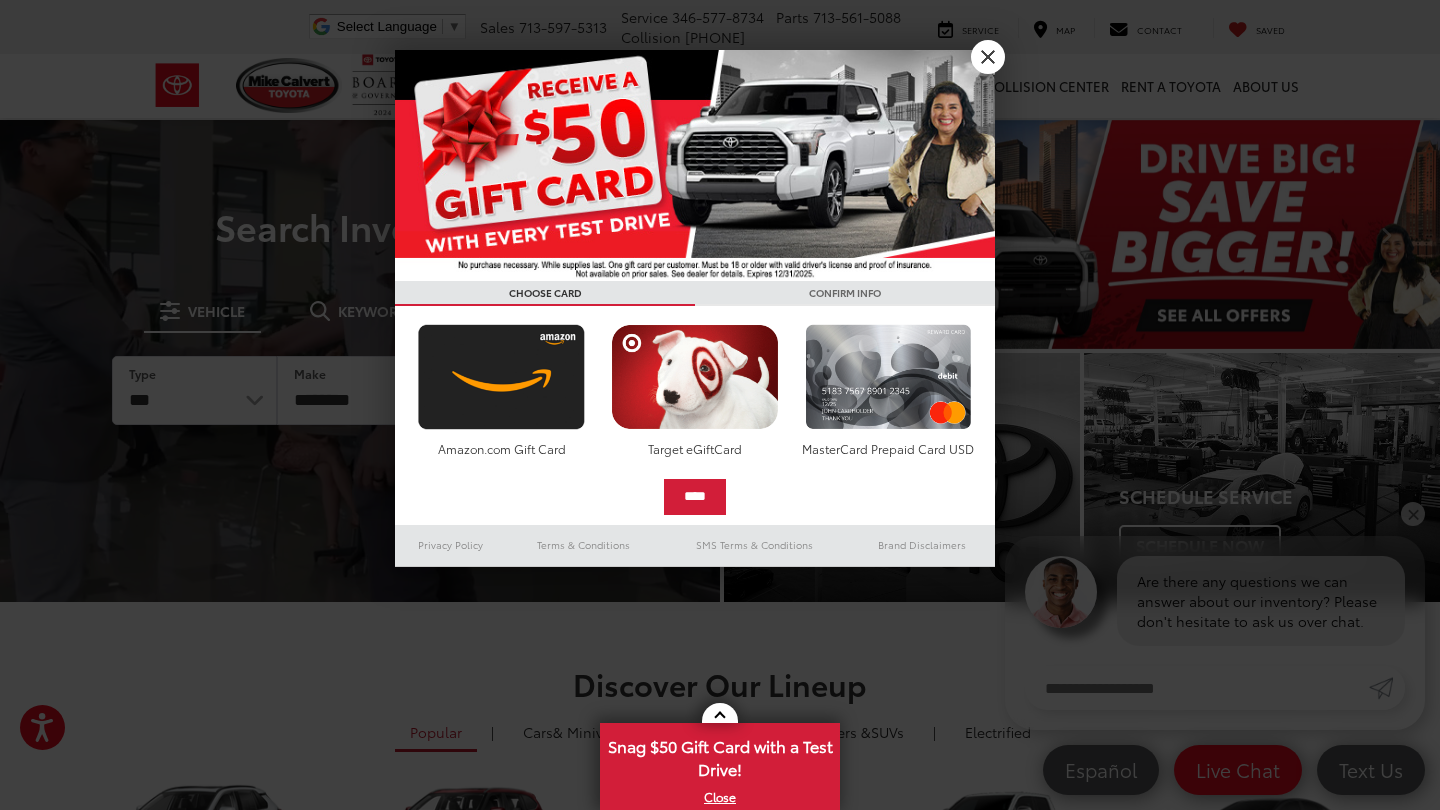 click on "X" at bounding box center [988, 57] 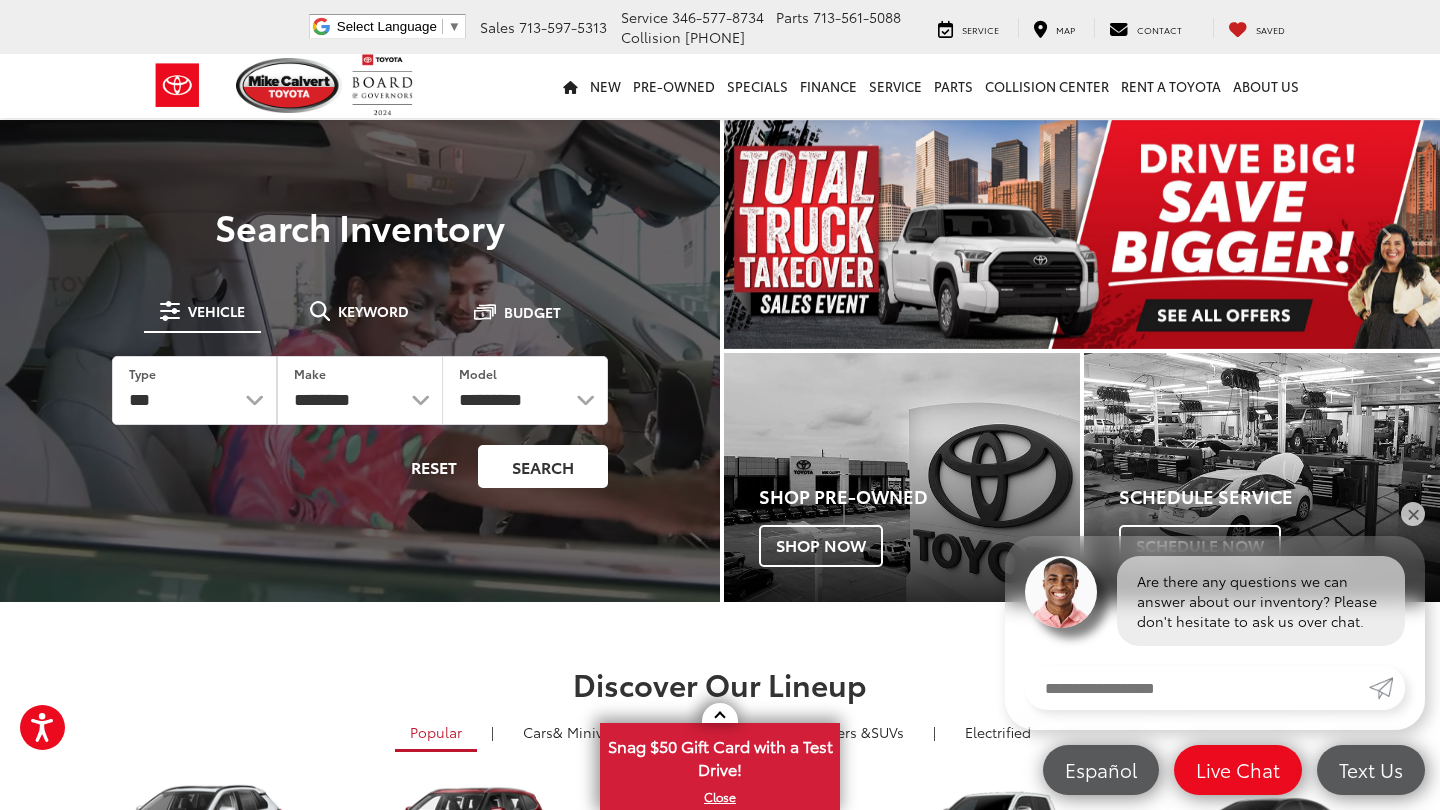 click on "Search" at bounding box center (543, 466) 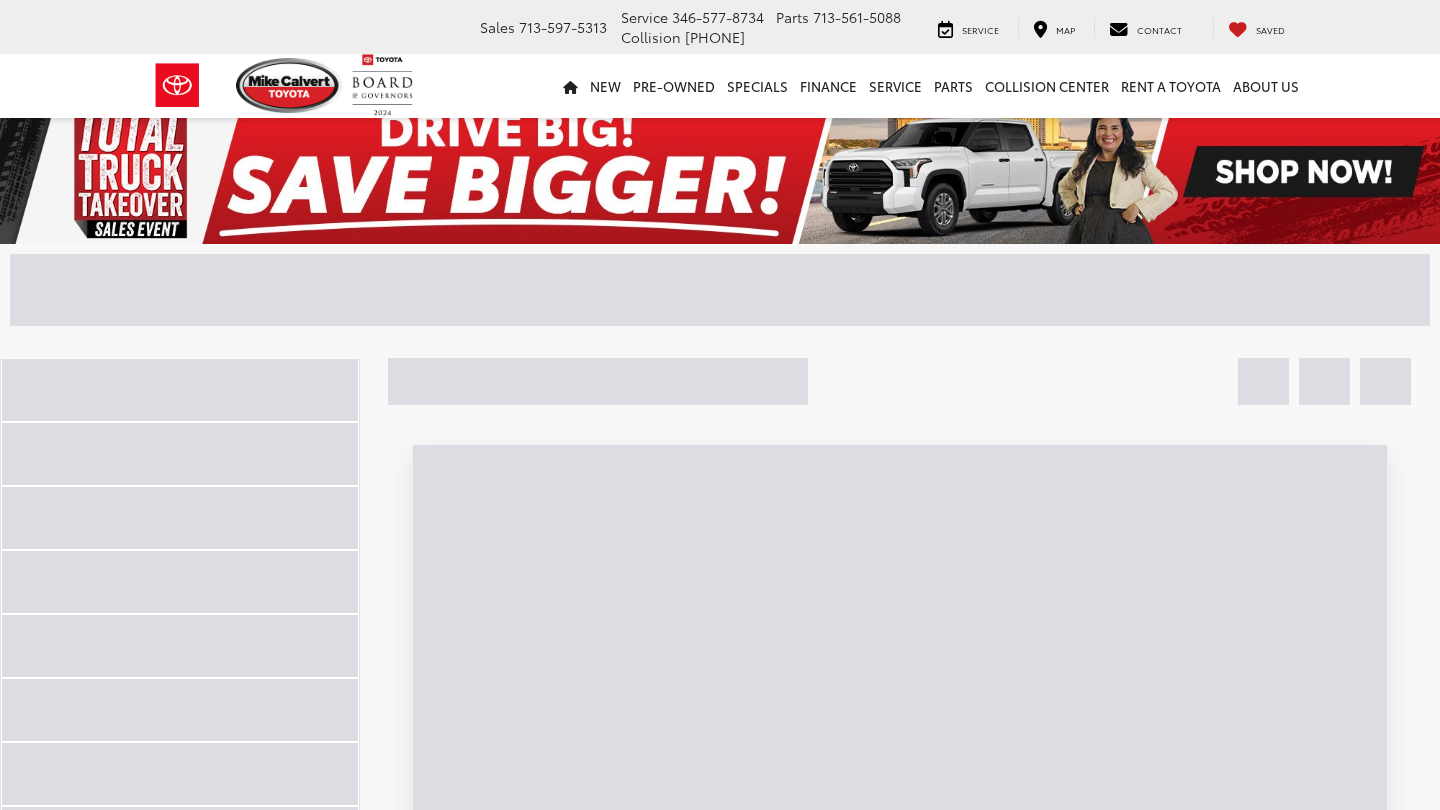 scroll, scrollTop: 0, scrollLeft: 0, axis: both 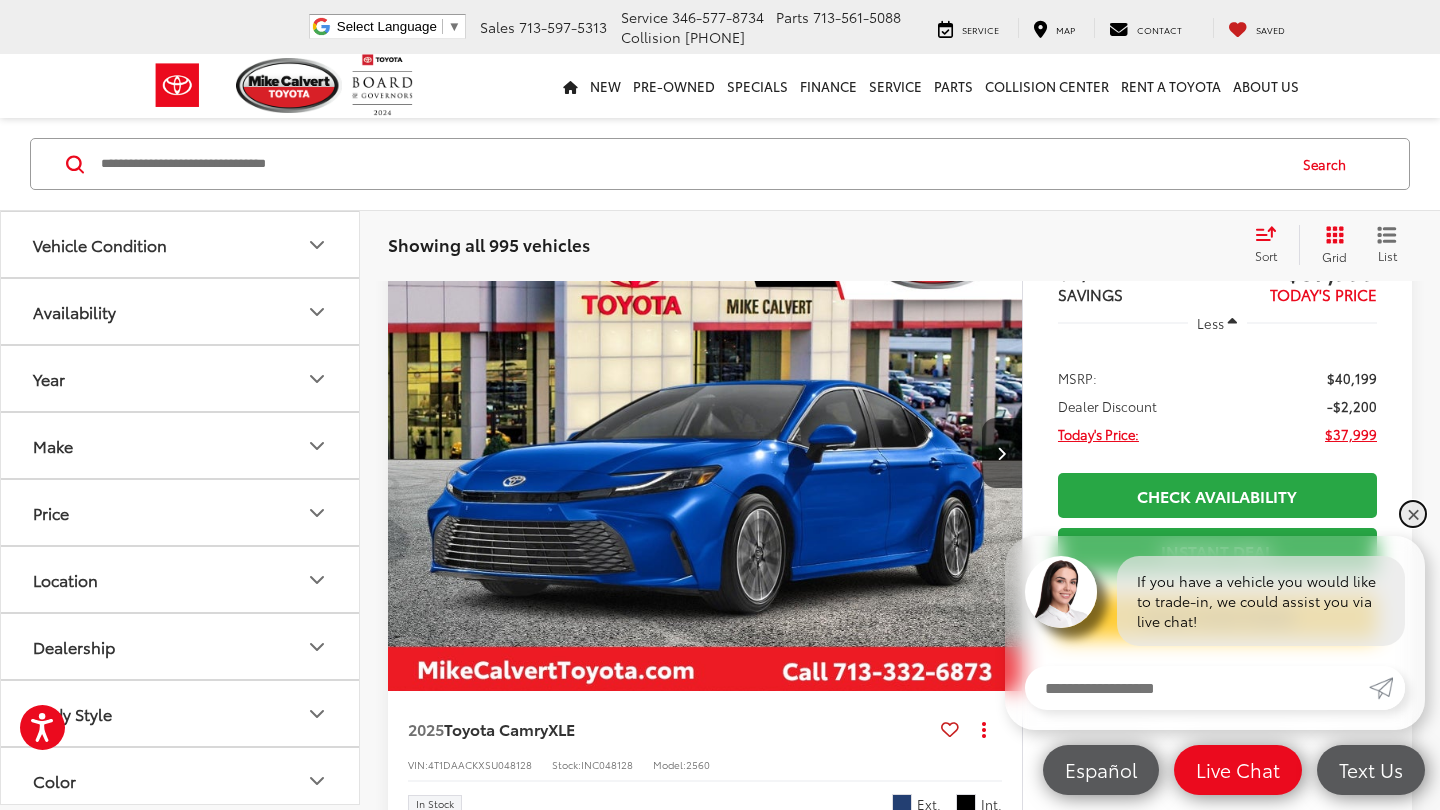 click on "✕" at bounding box center (1413, 514) 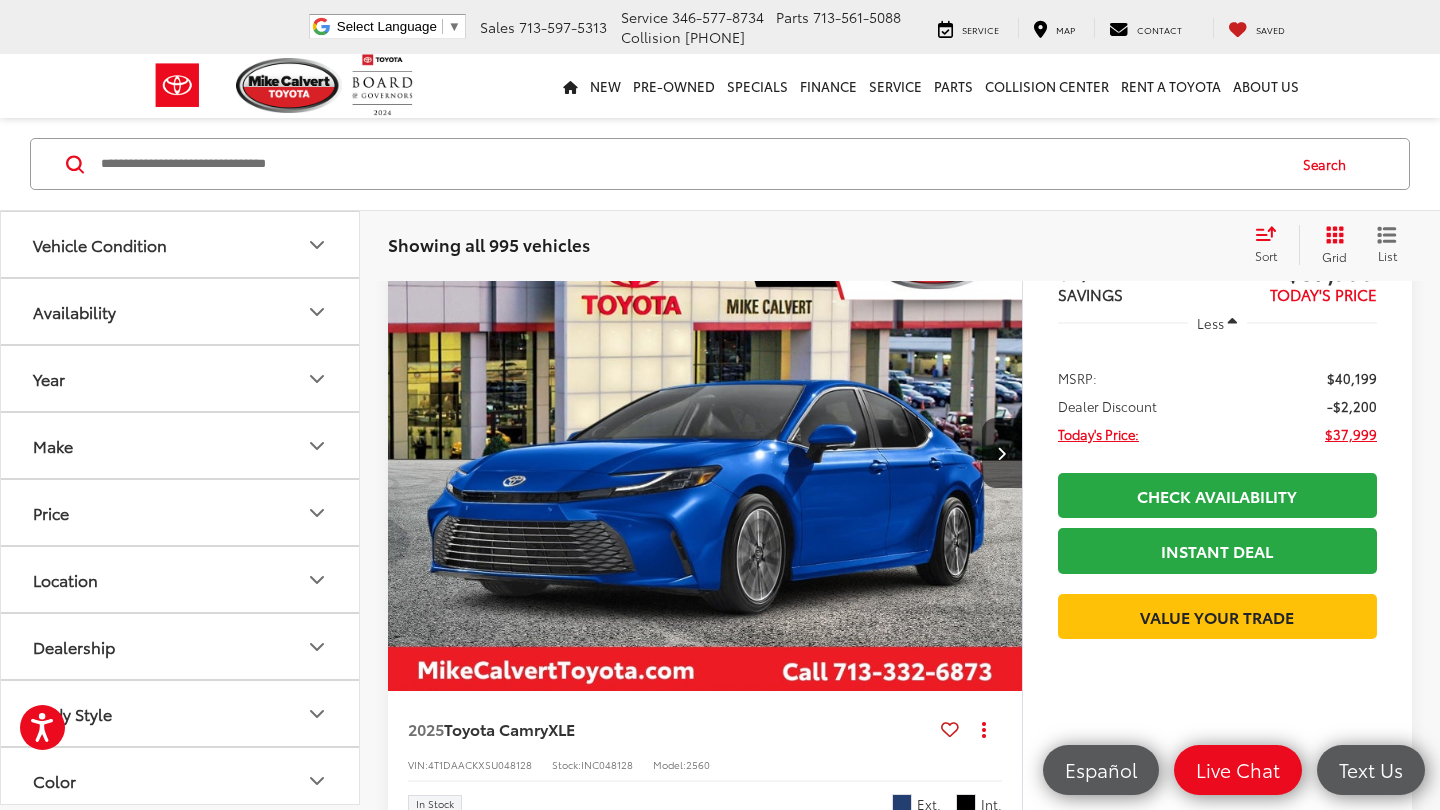 click on "Price" at bounding box center [181, 512] 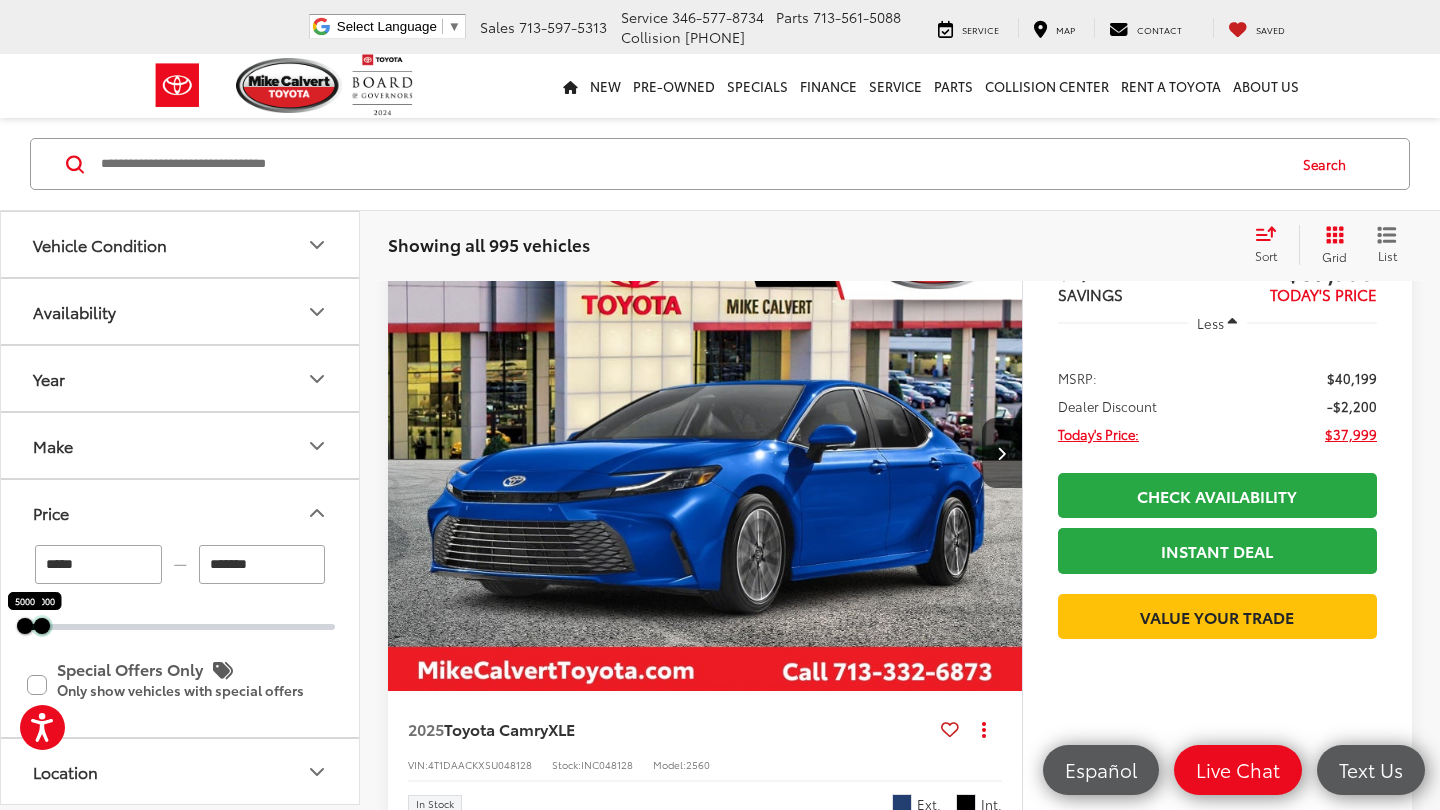 drag, startPoint x: 334, startPoint y: 627, endPoint x: 41, endPoint y: 632, distance: 293.04266 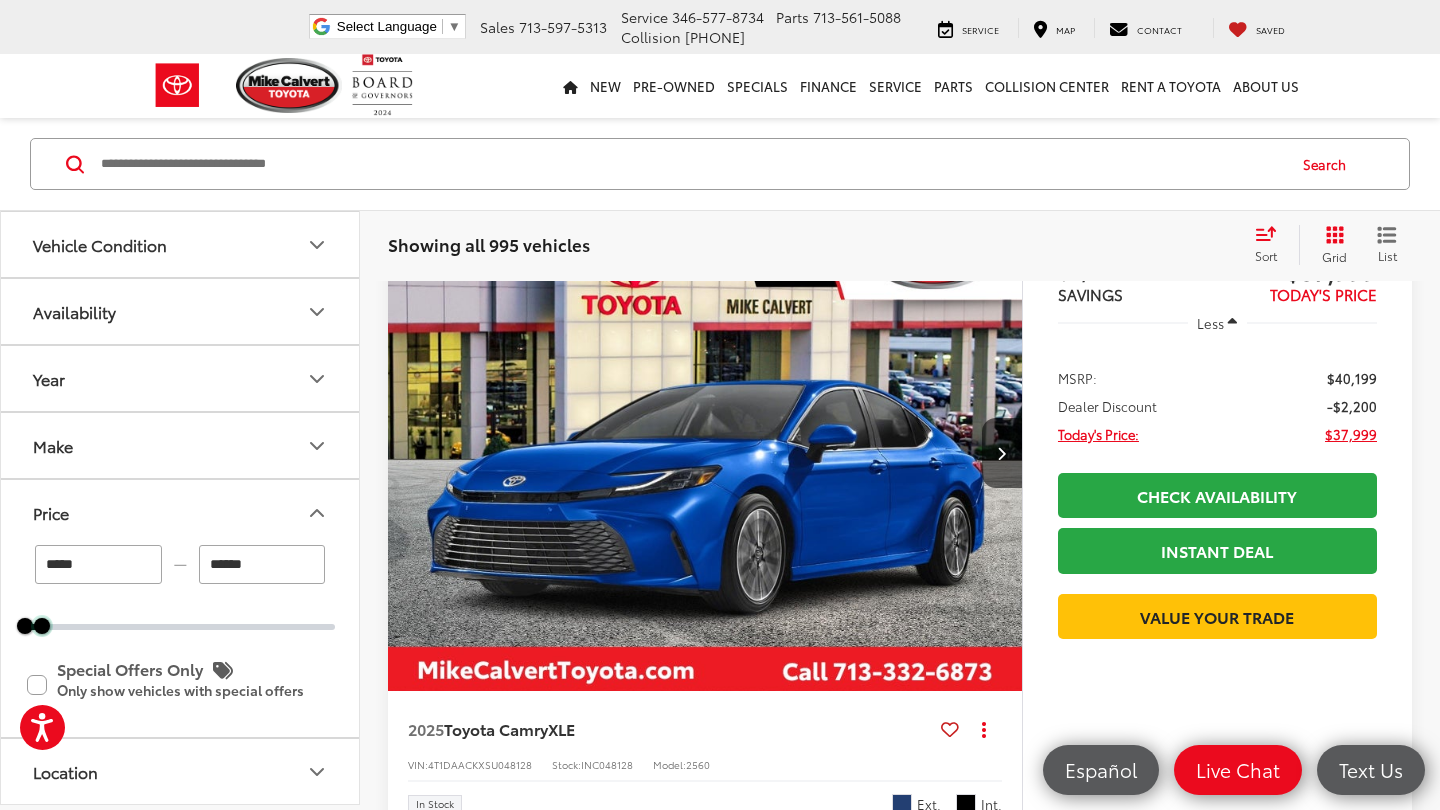 scroll, scrollTop: 126, scrollLeft: 0, axis: vertical 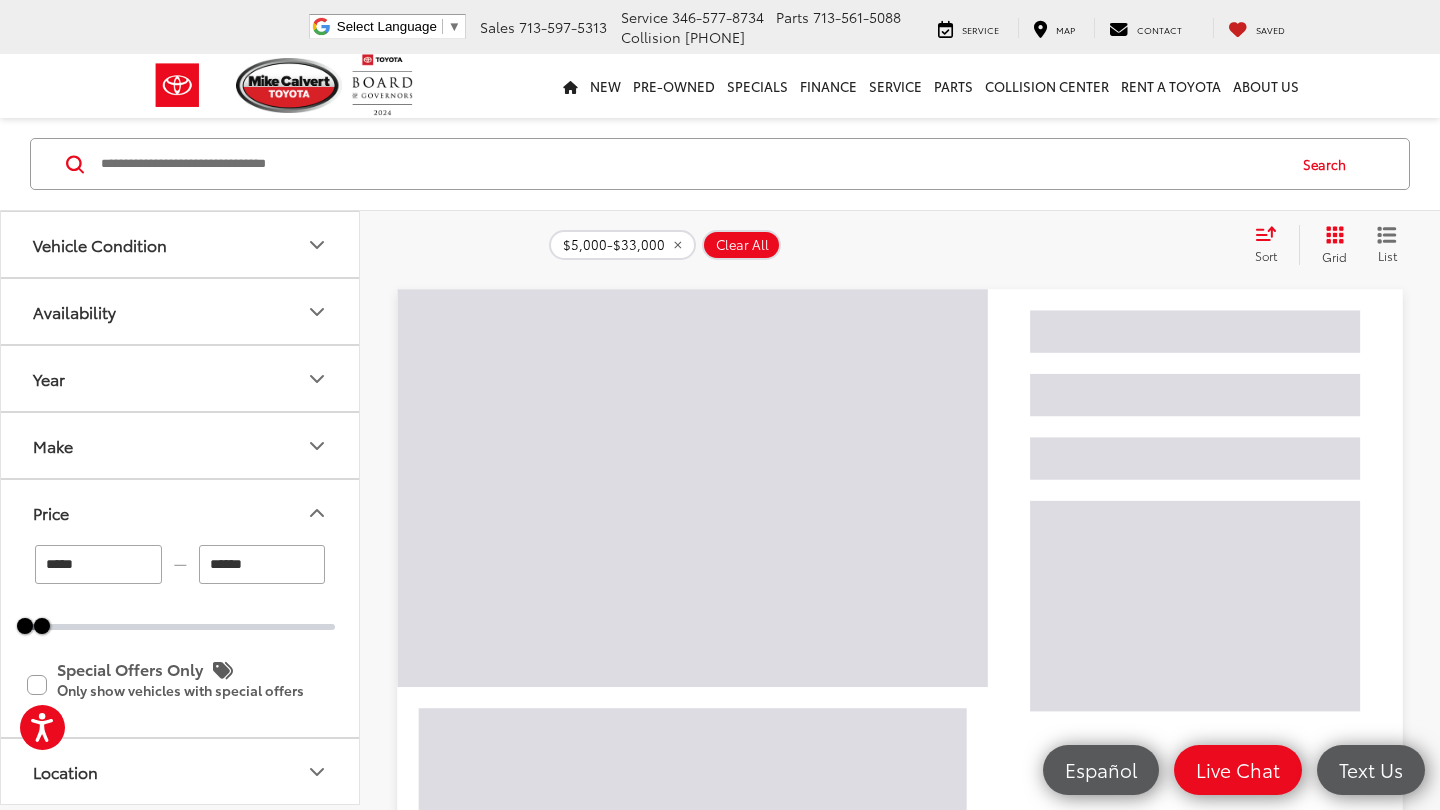 click on "******" at bounding box center [262, 564] 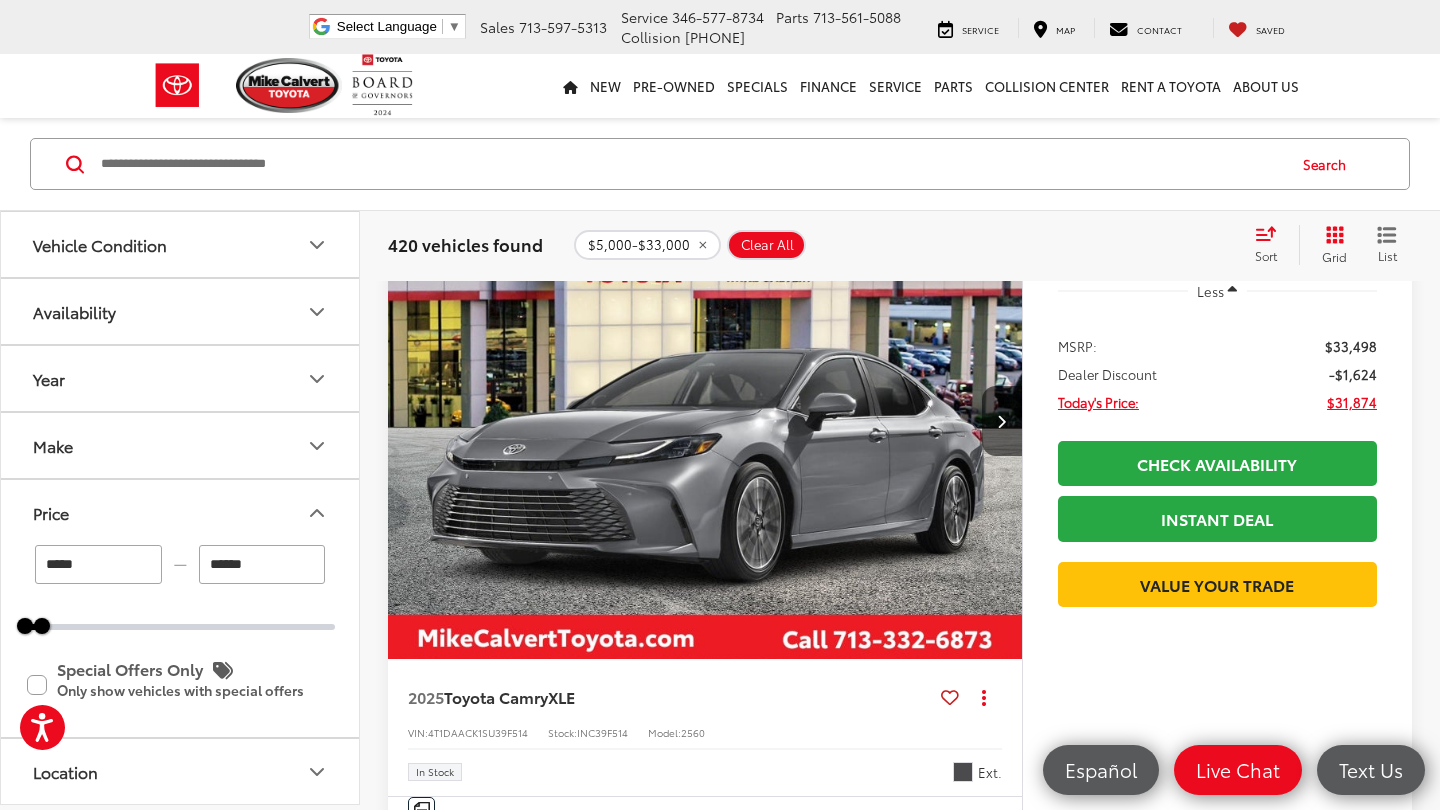 scroll, scrollTop: 235, scrollLeft: 0, axis: vertical 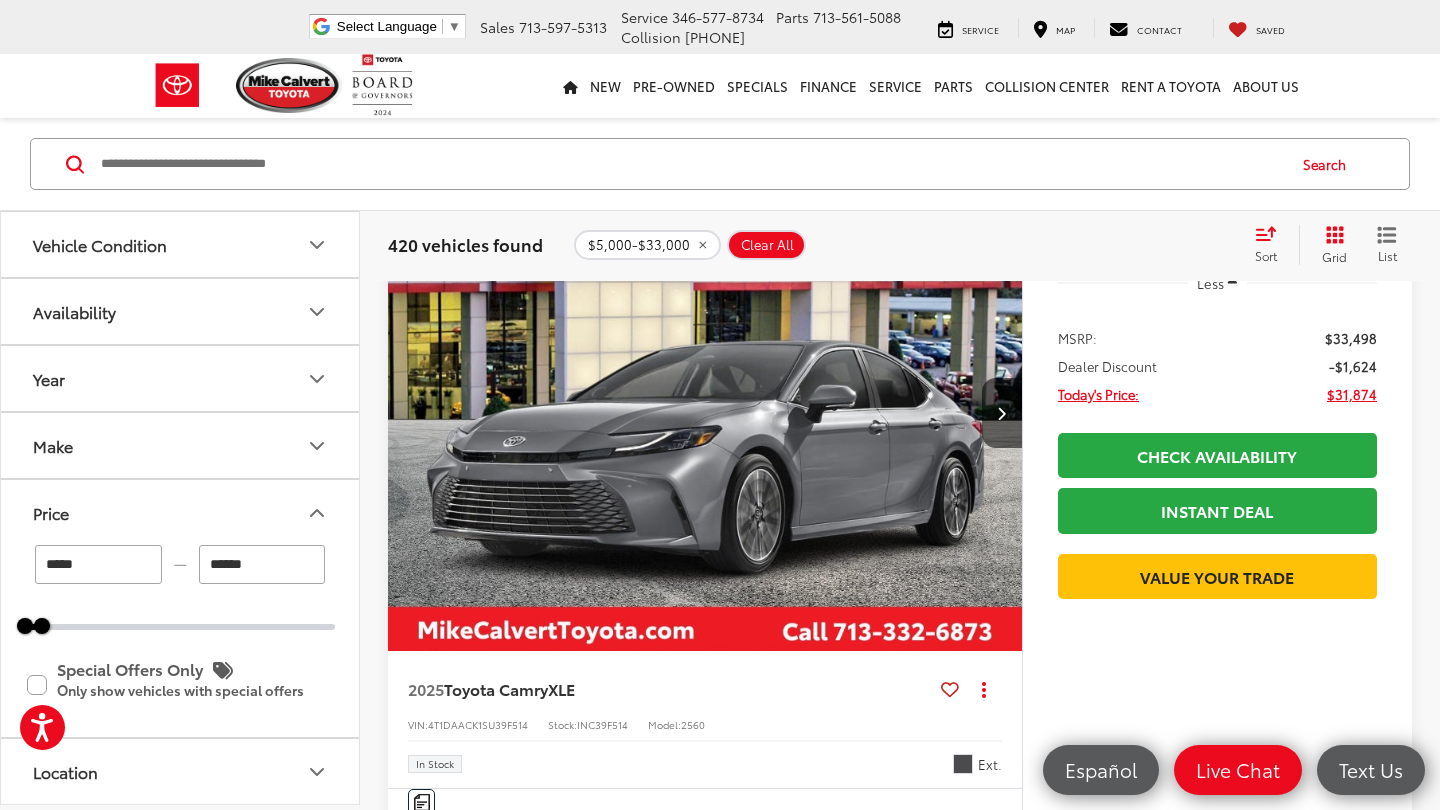type on "******" 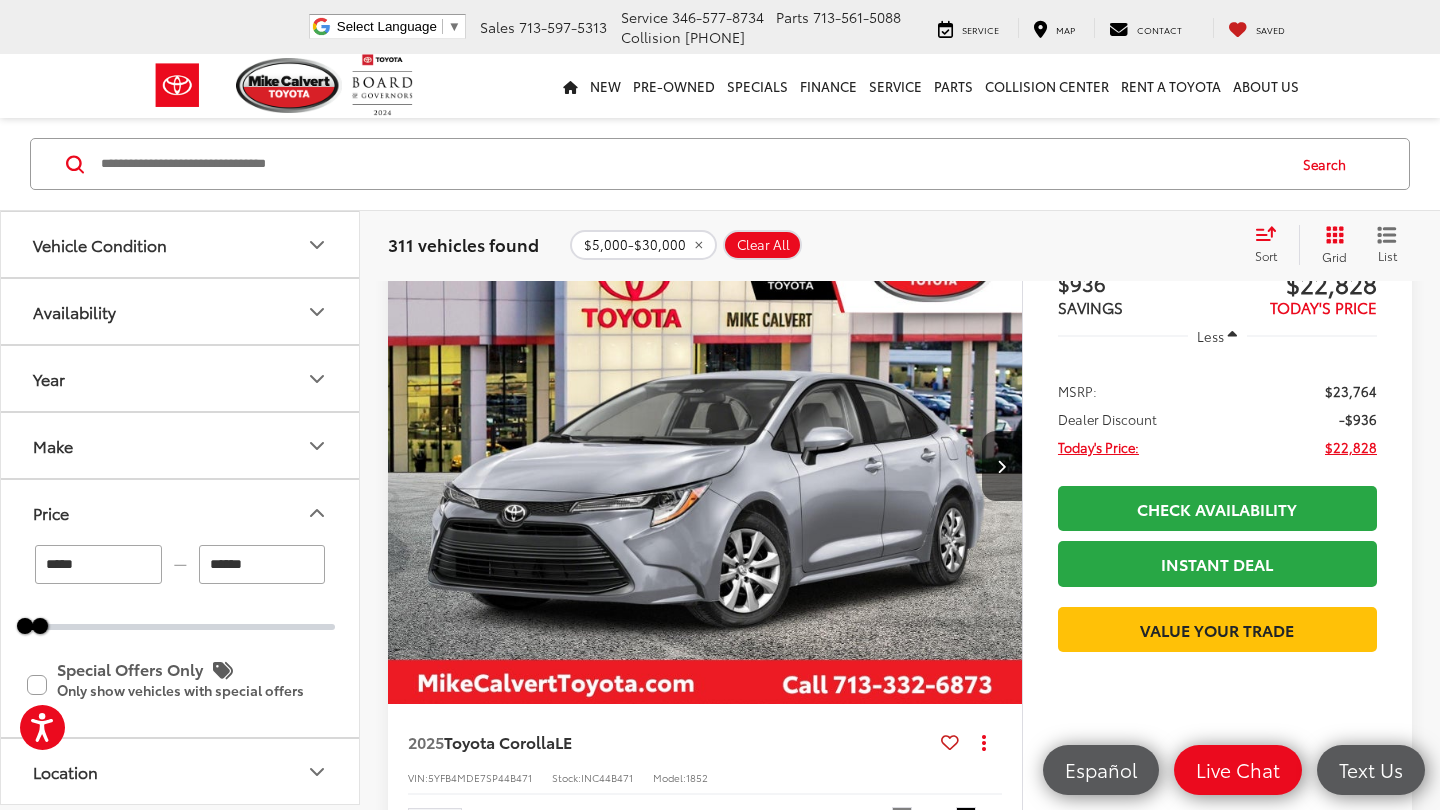 scroll, scrollTop: 183, scrollLeft: 0, axis: vertical 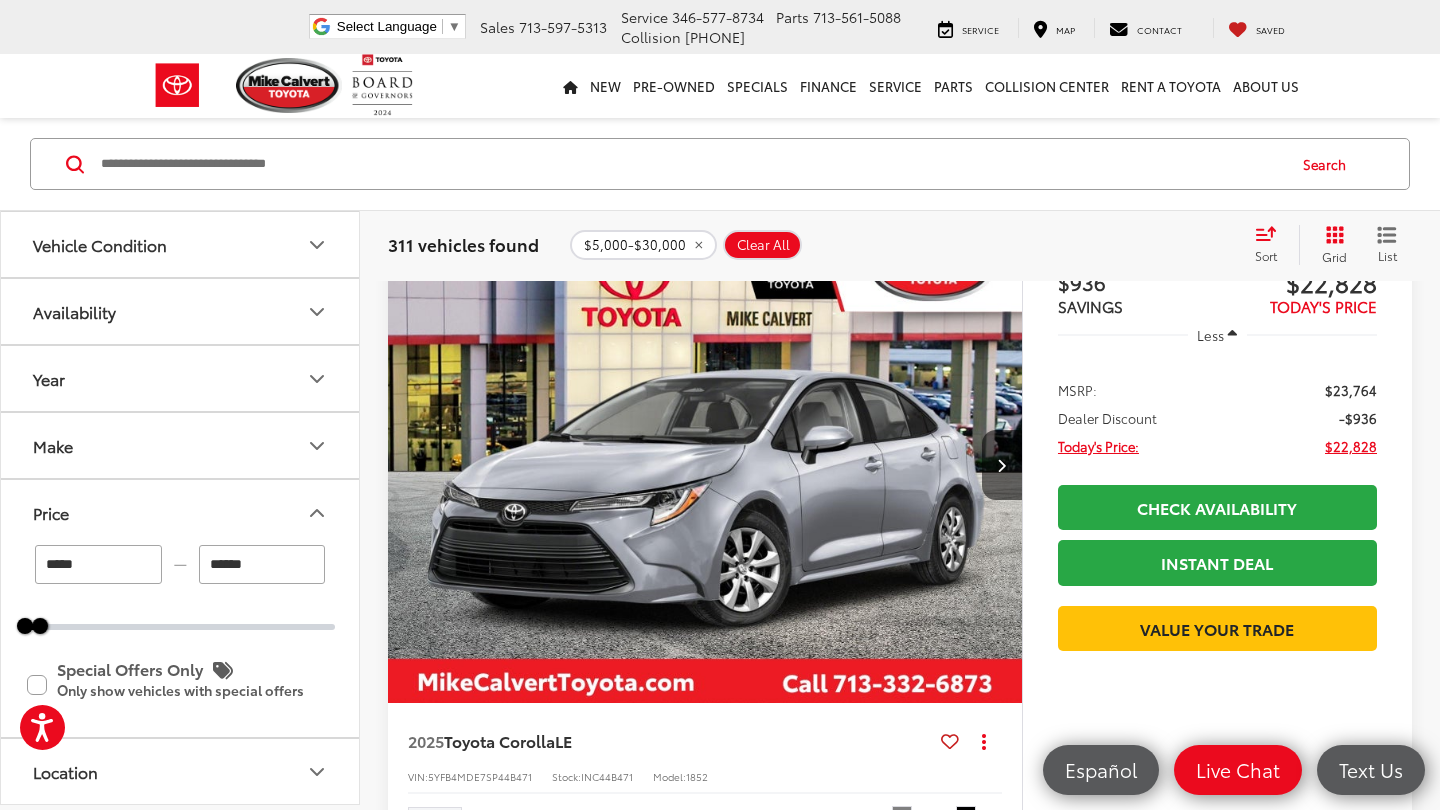 click on "Sort" at bounding box center (1272, 245) 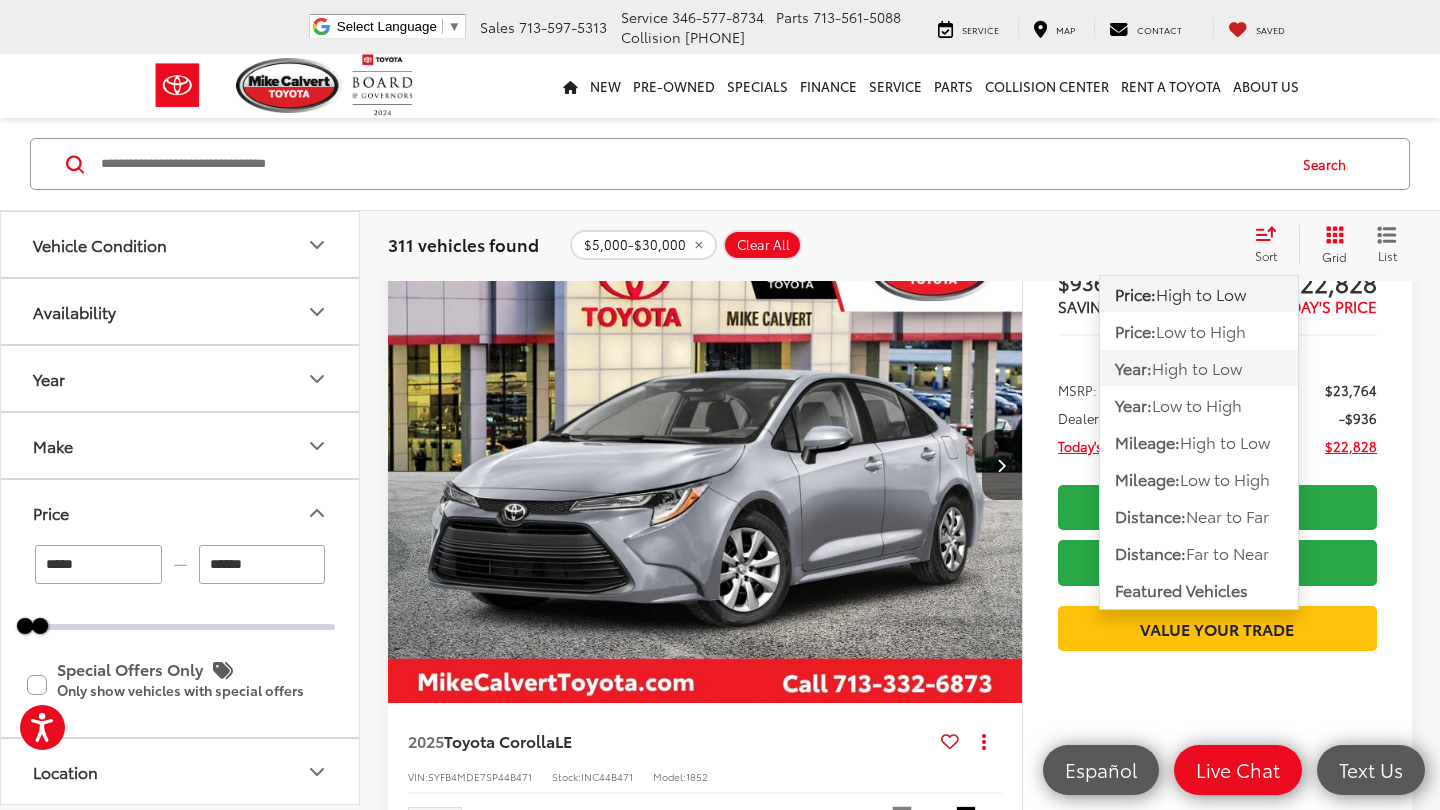 click on "High to Low" at bounding box center [1197, 367] 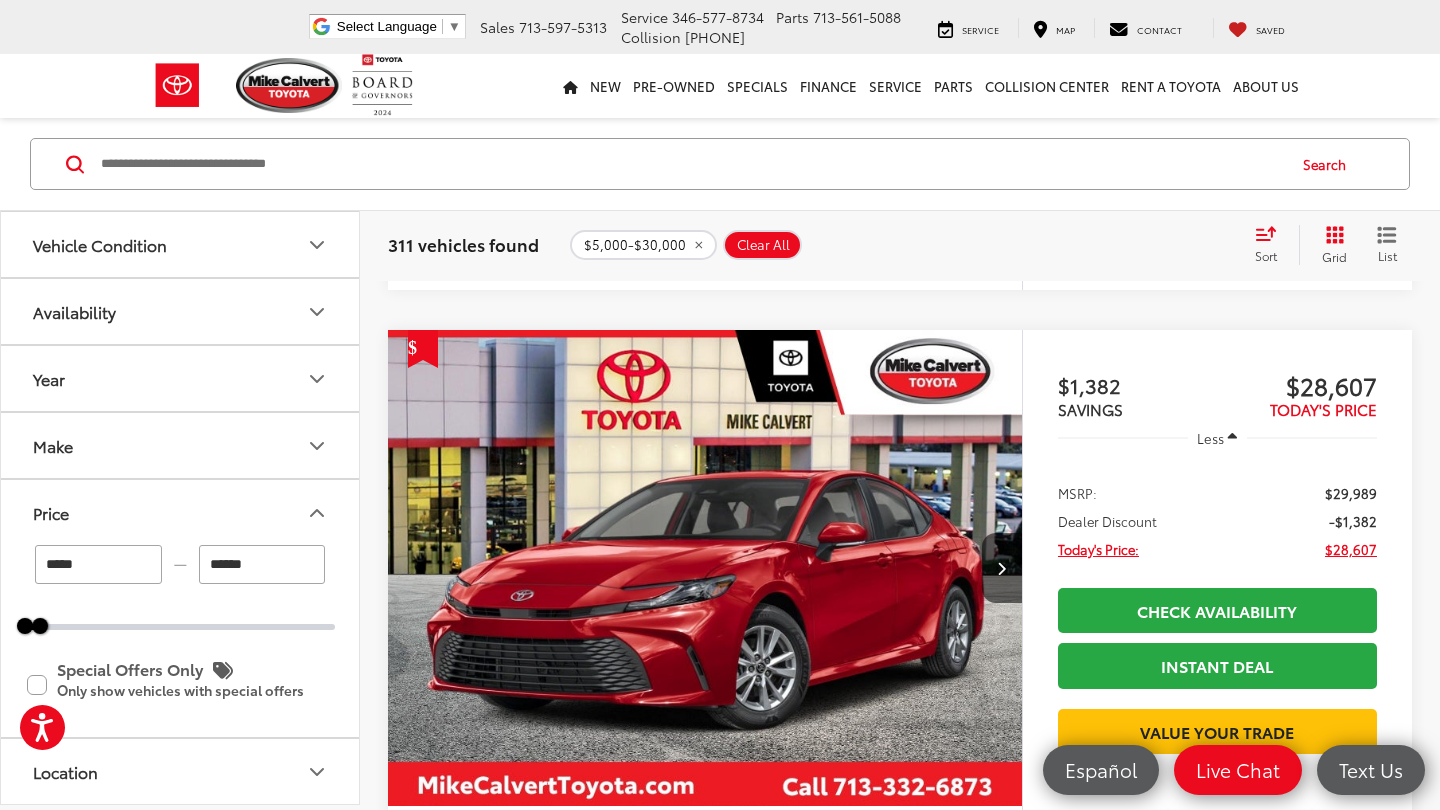 scroll, scrollTop: 1613, scrollLeft: 0, axis: vertical 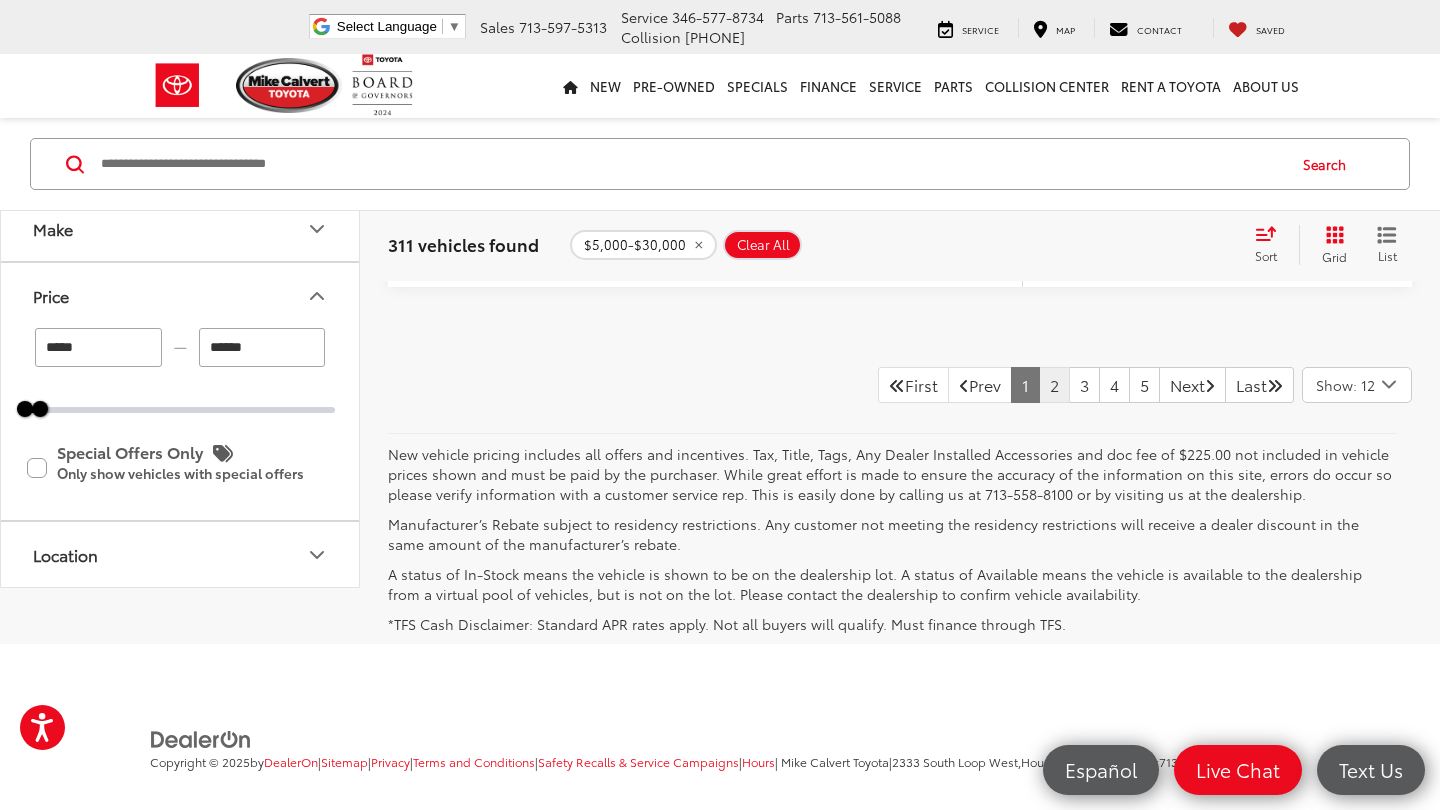 click on "2" at bounding box center (1054, 385) 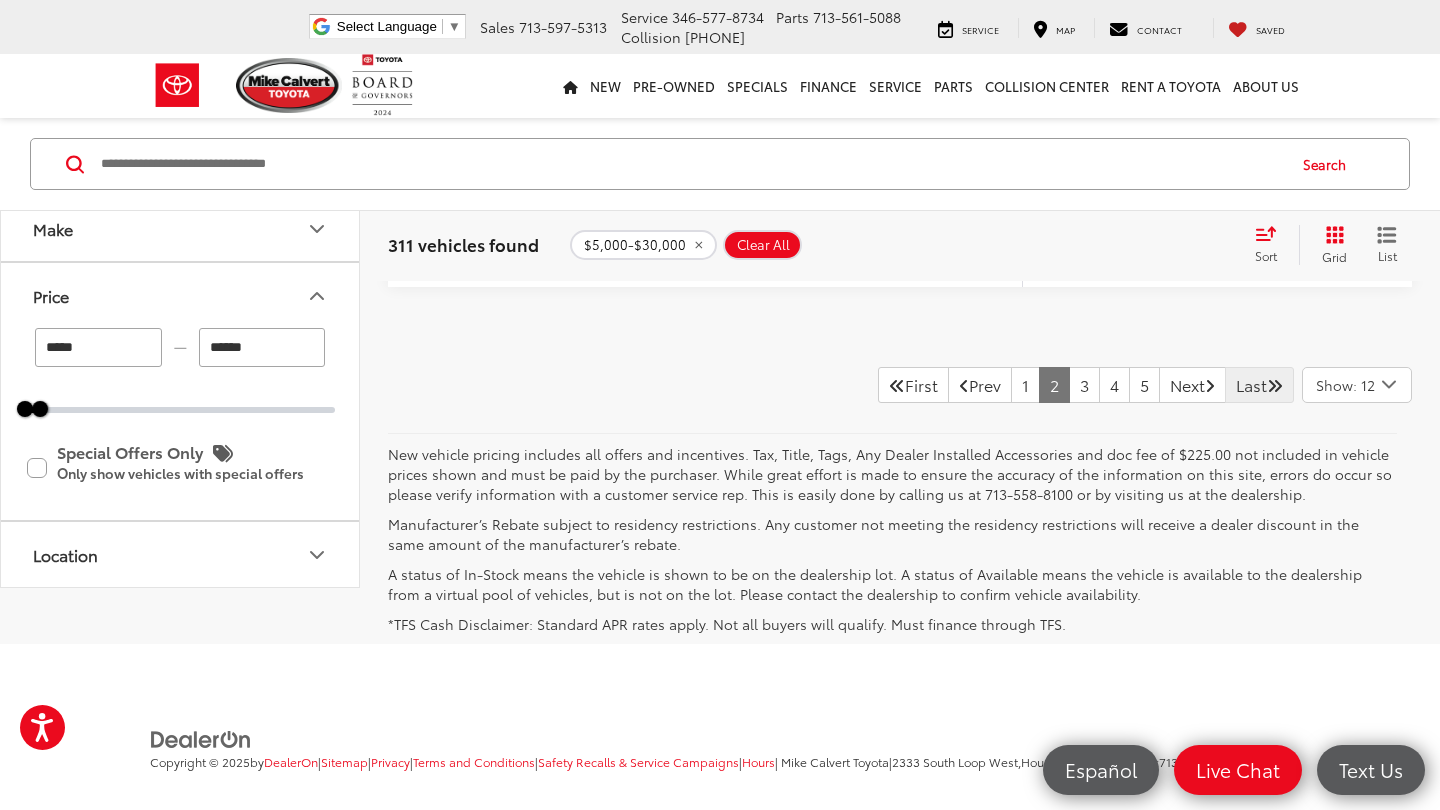 scroll, scrollTop: 9364, scrollLeft: 0, axis: vertical 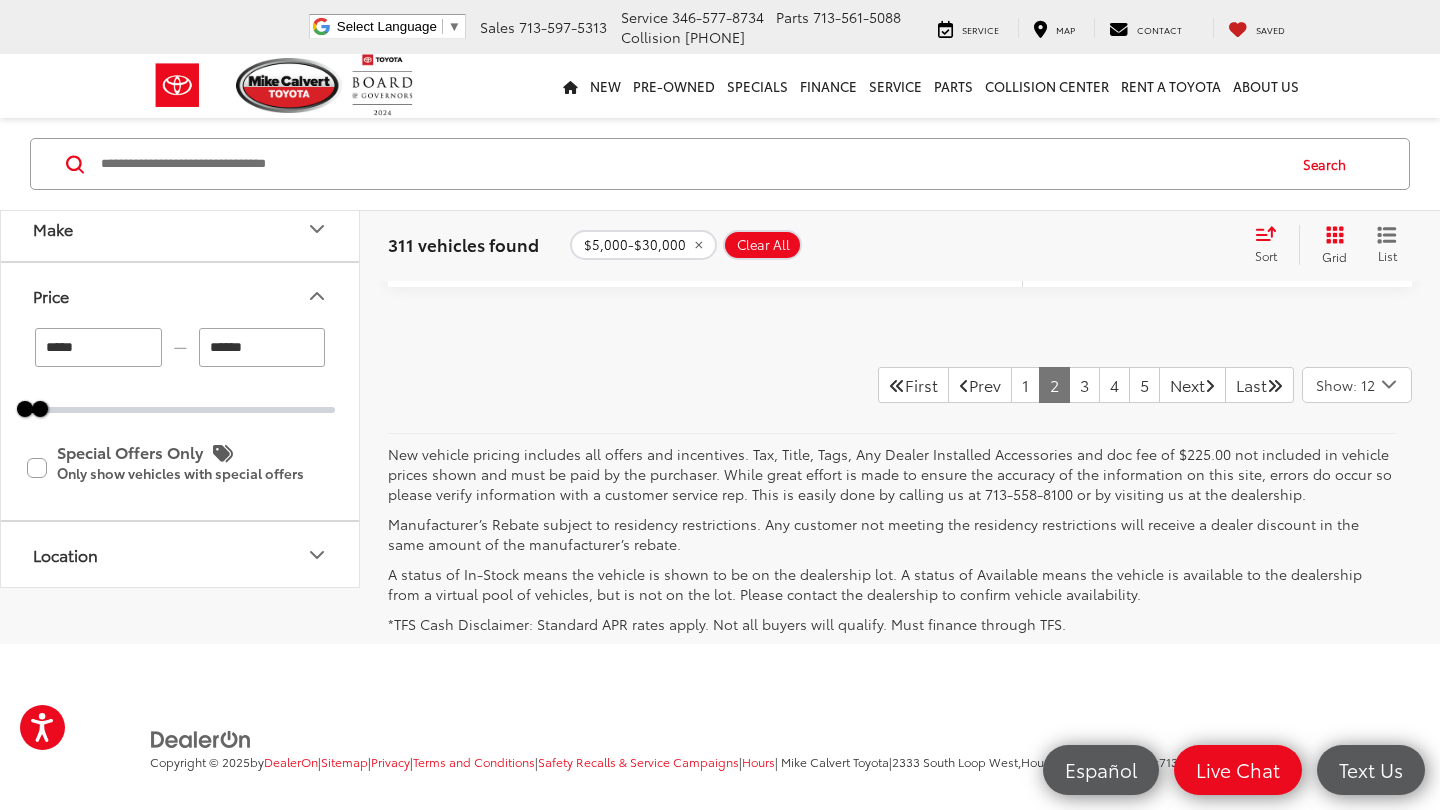 click on "Show: 12" at bounding box center (1345, 385) 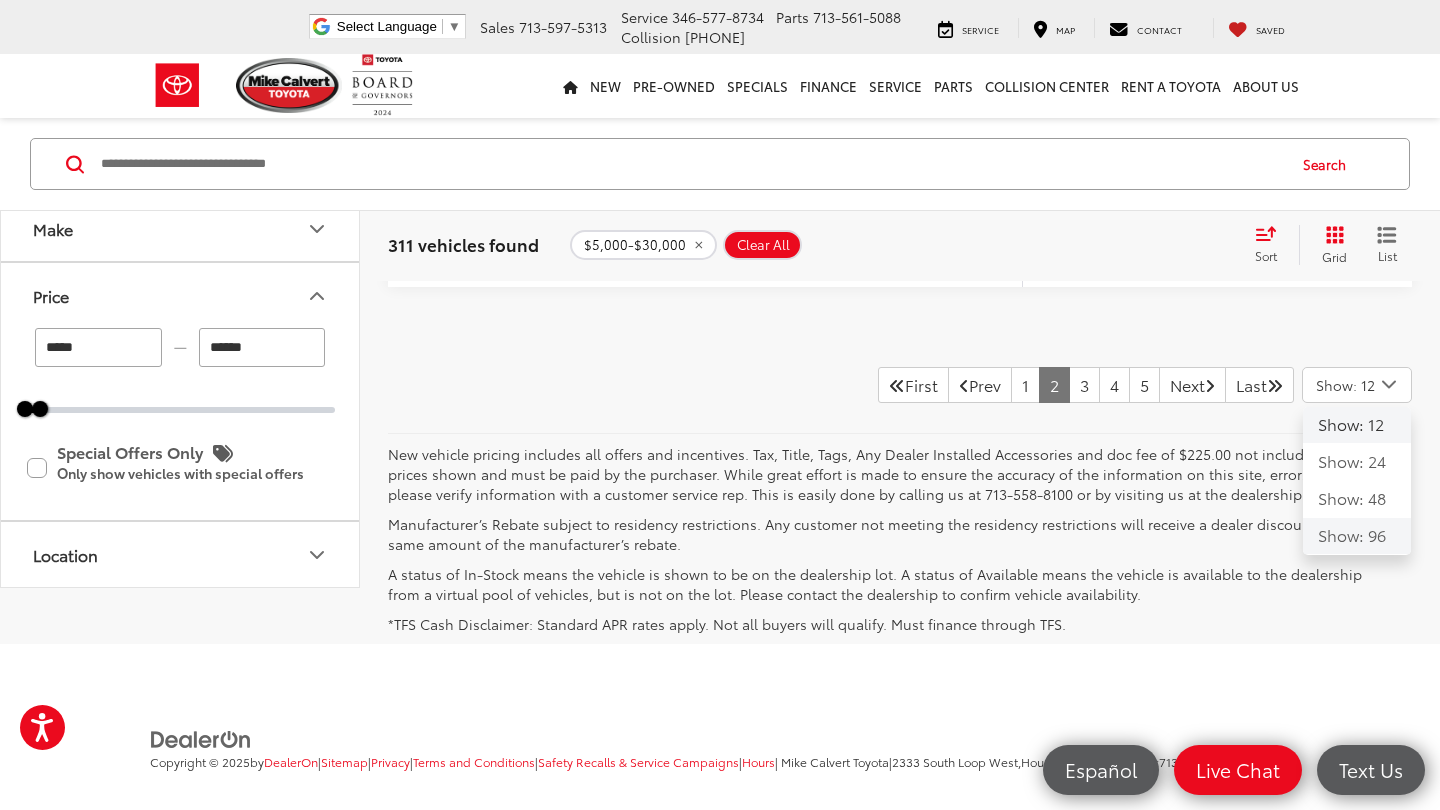 click on "Show: 96" 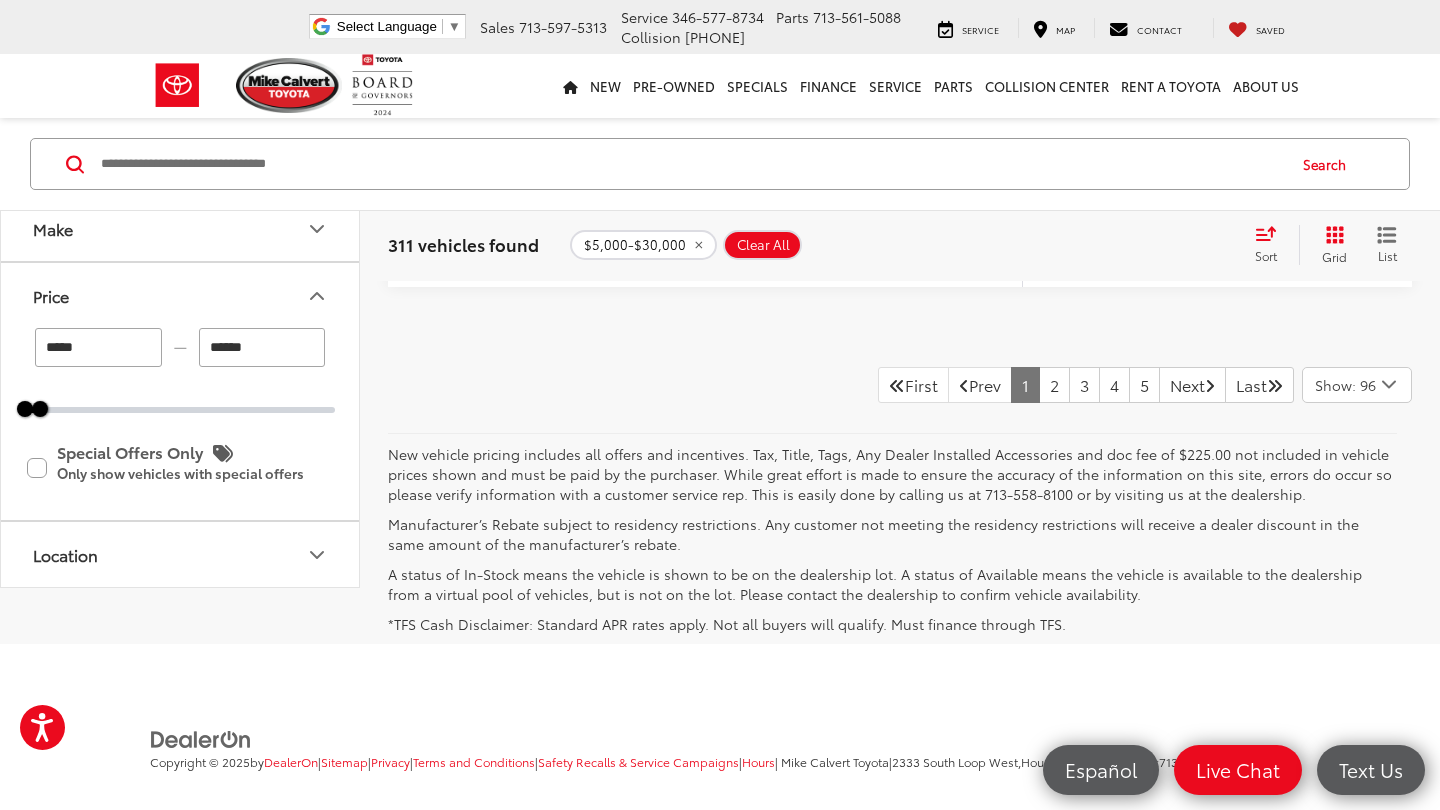 scroll, scrollTop: 126, scrollLeft: 0, axis: vertical 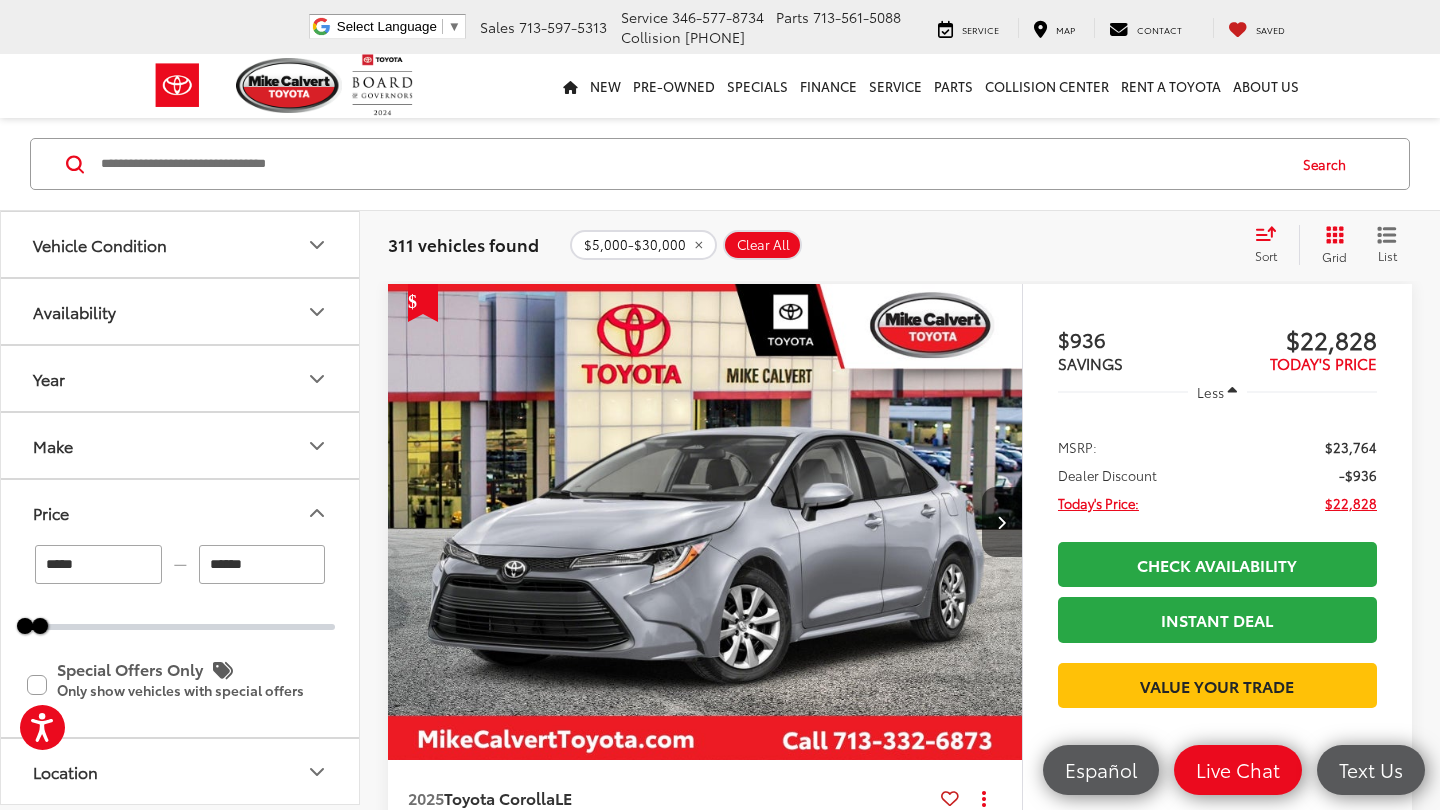 click on "Price" at bounding box center (181, 512) 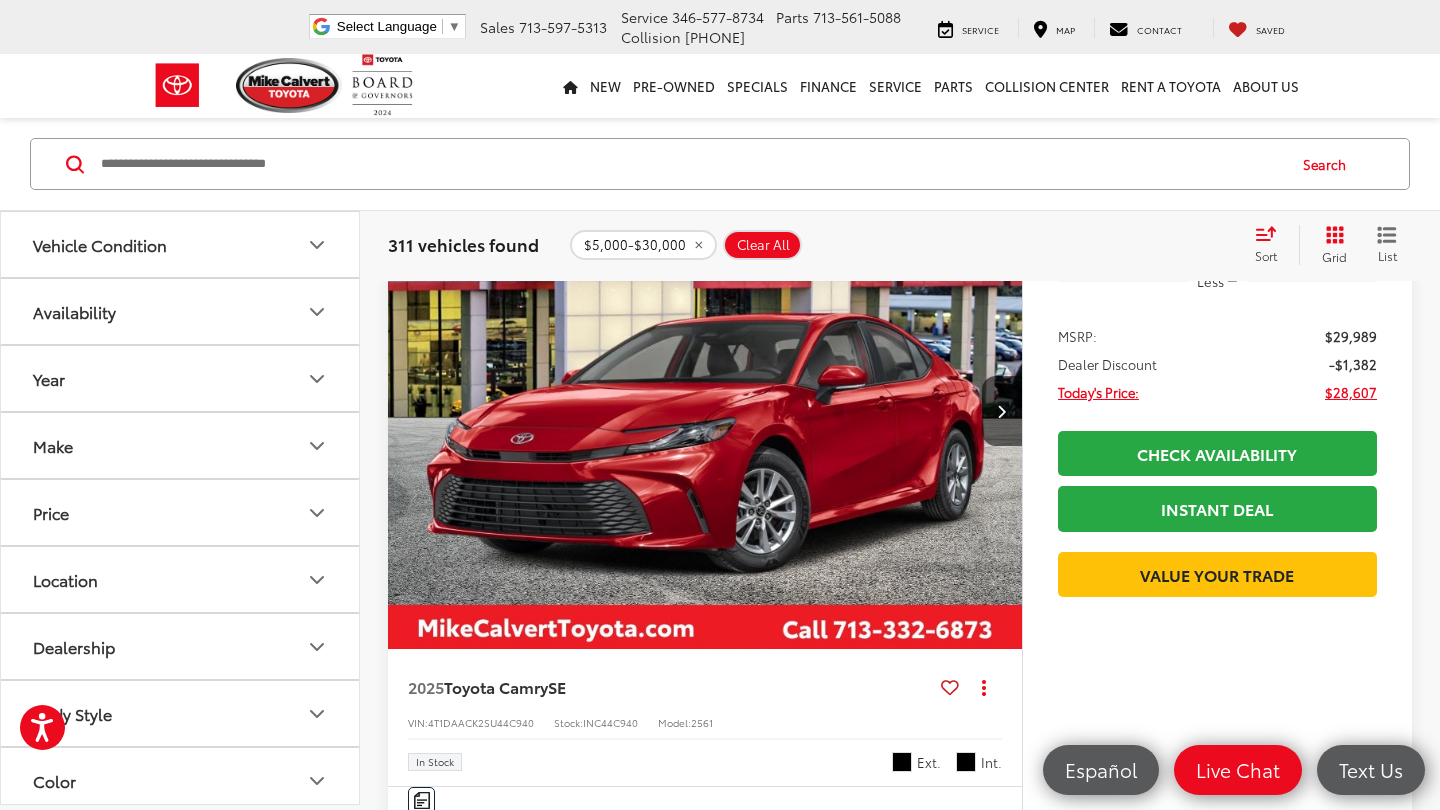 scroll, scrollTop: 1763, scrollLeft: 0, axis: vertical 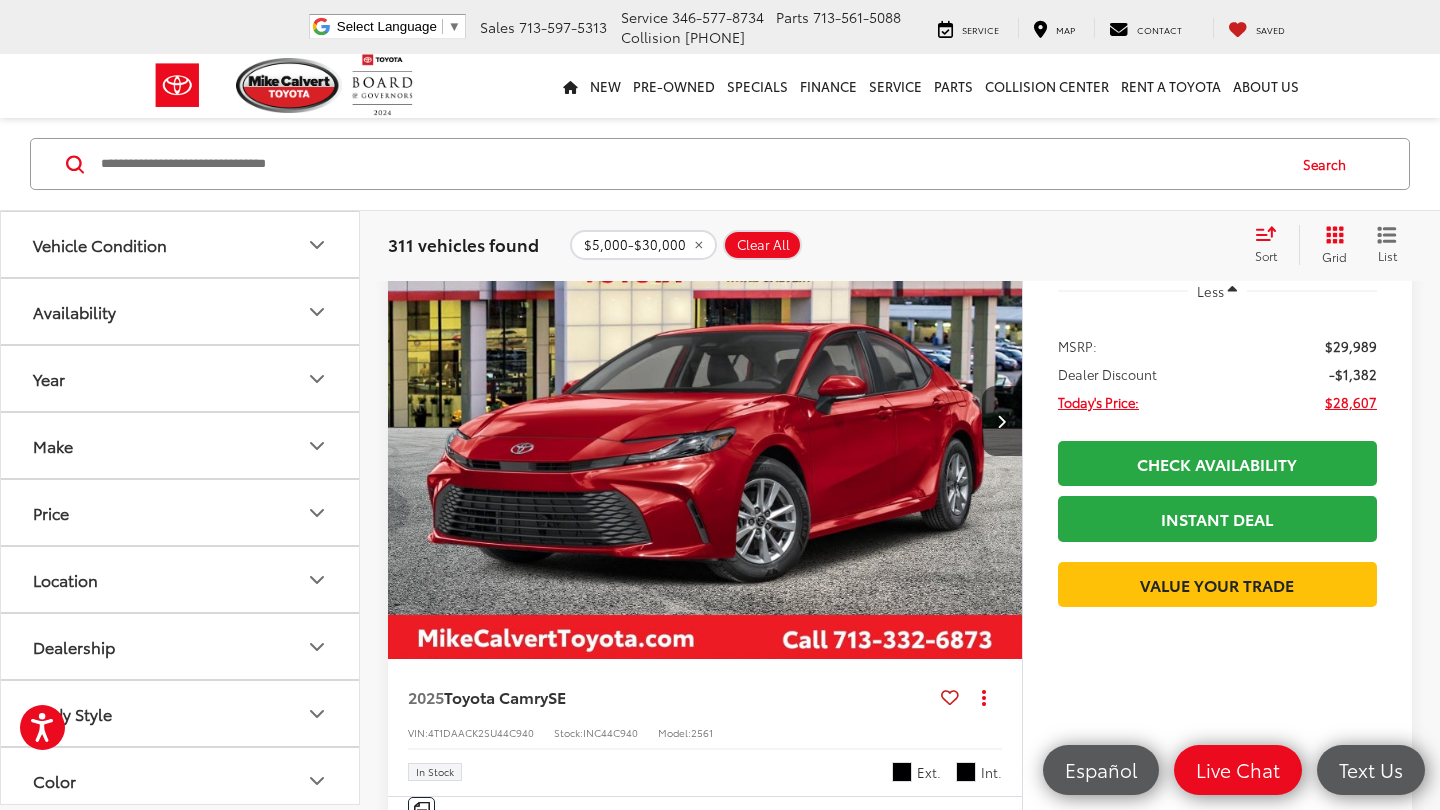 click at bounding box center (705, 422) 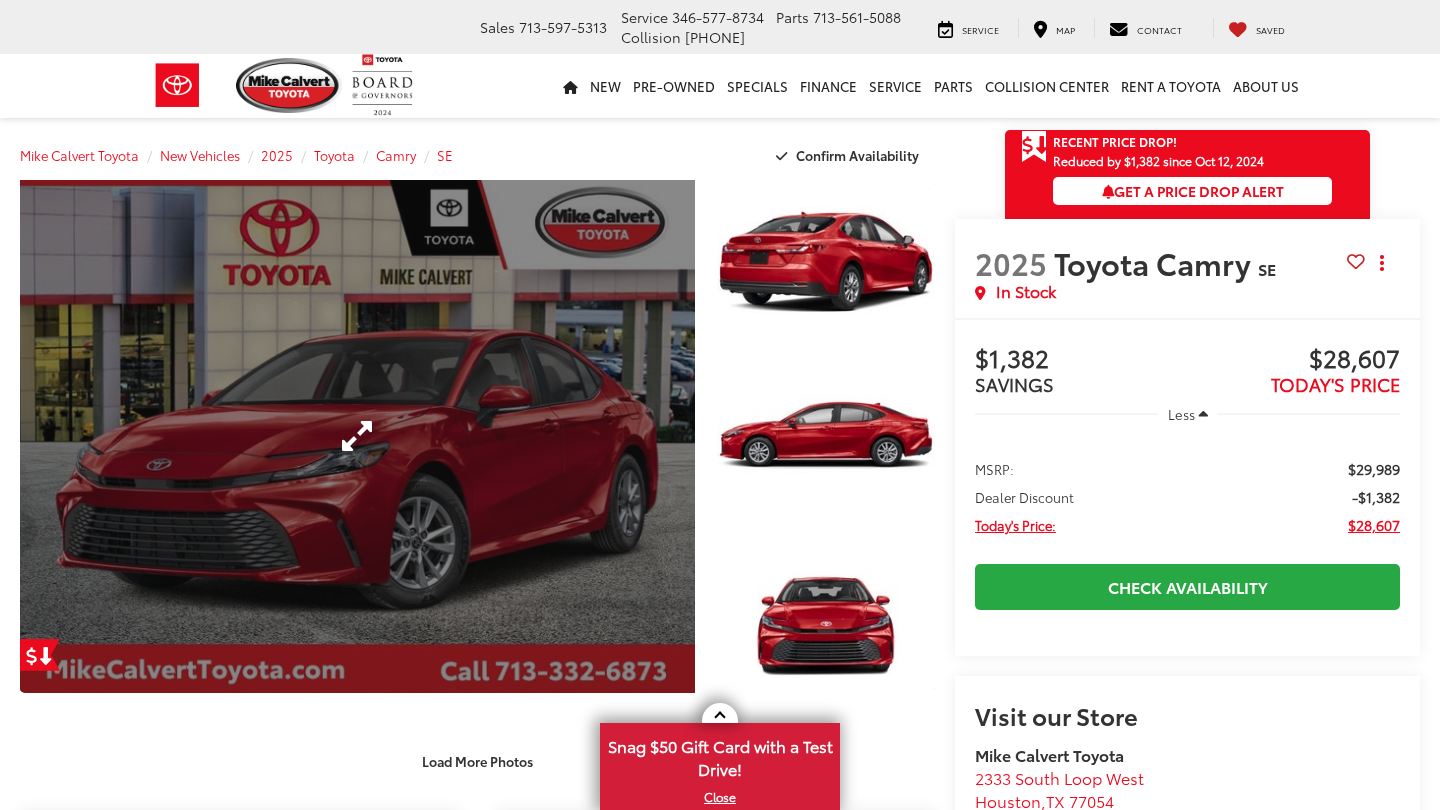 scroll, scrollTop: 0, scrollLeft: 0, axis: both 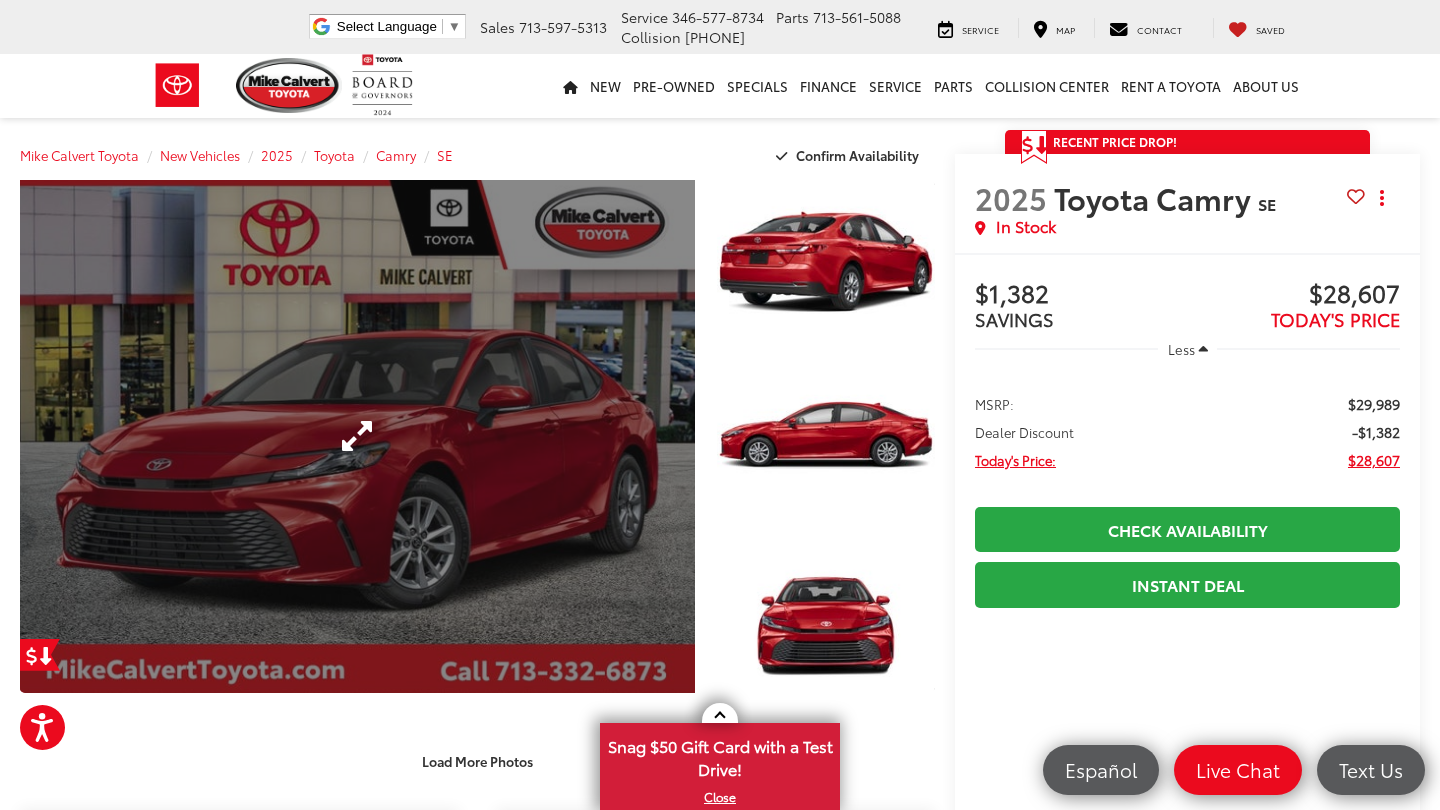 click at bounding box center [357, 436] 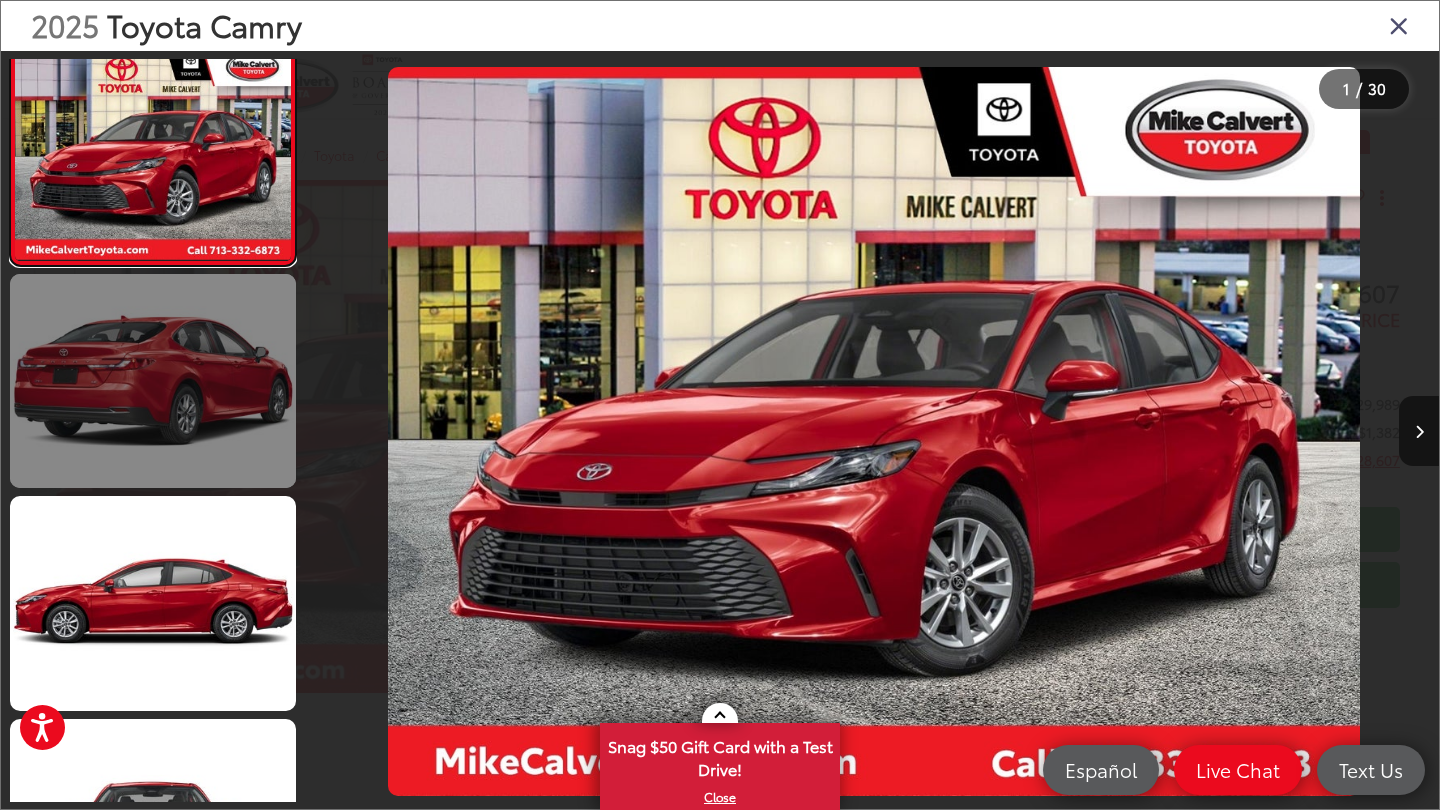 scroll, scrollTop: 5, scrollLeft: 0, axis: vertical 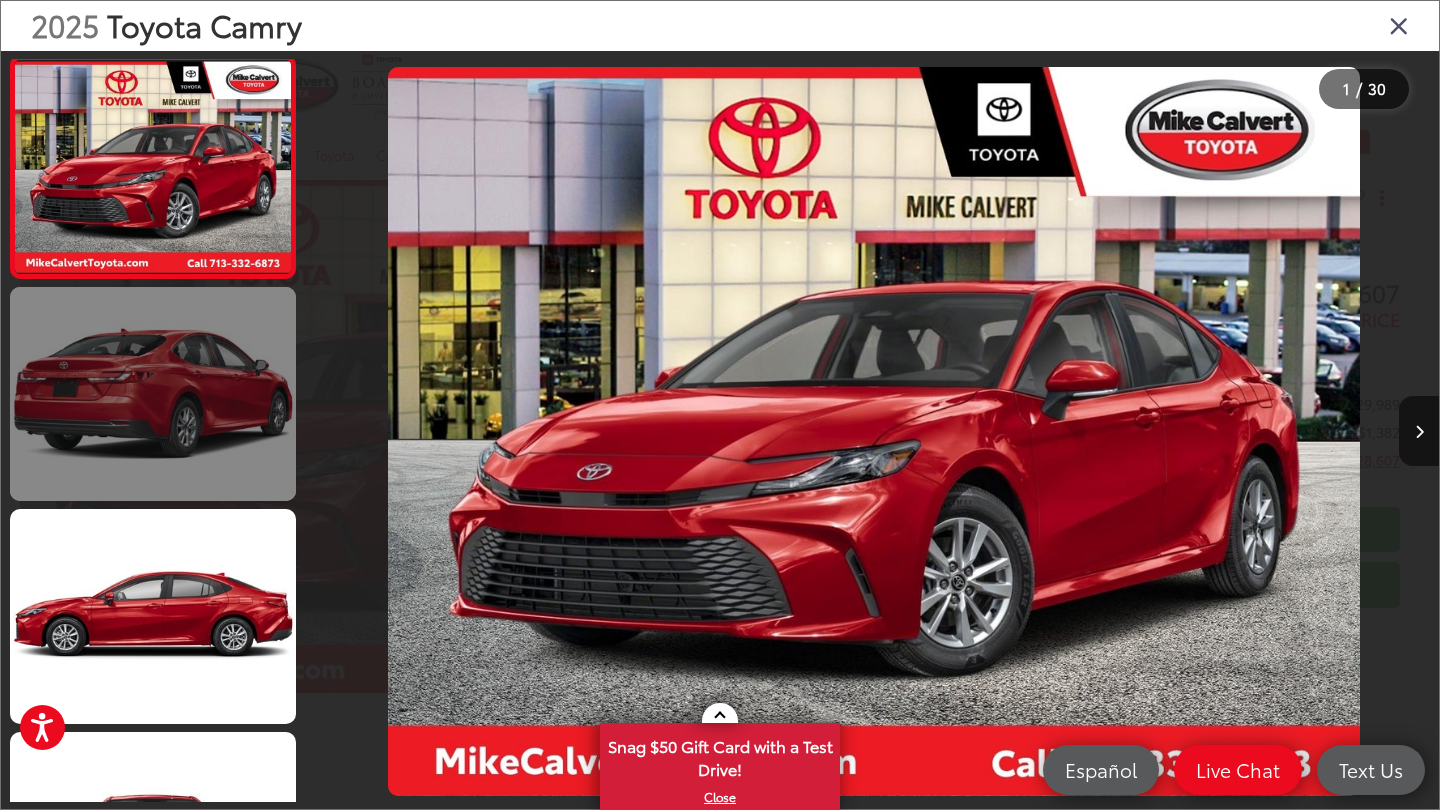 click at bounding box center [153, 394] 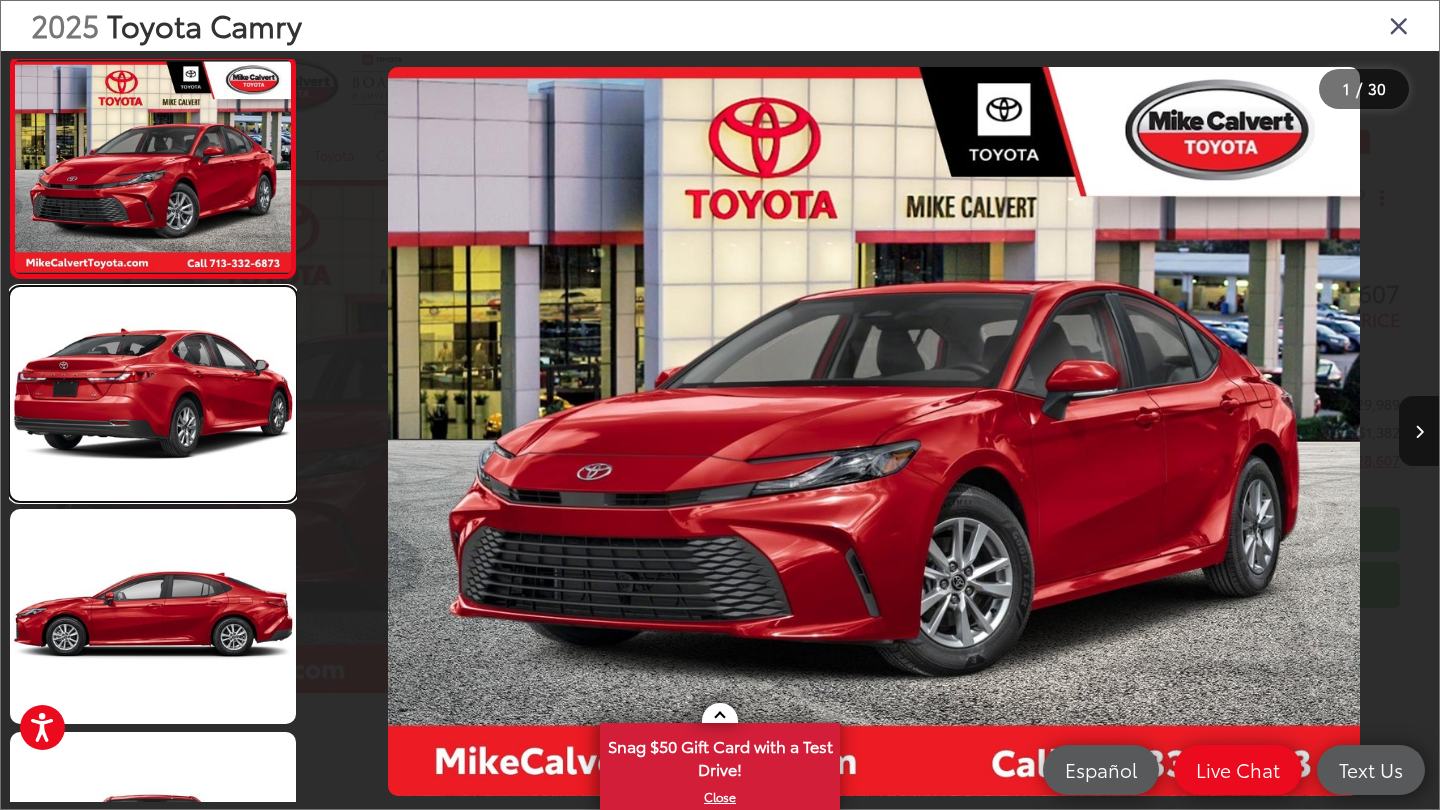 scroll, scrollTop: 0, scrollLeft: 988, axis: horizontal 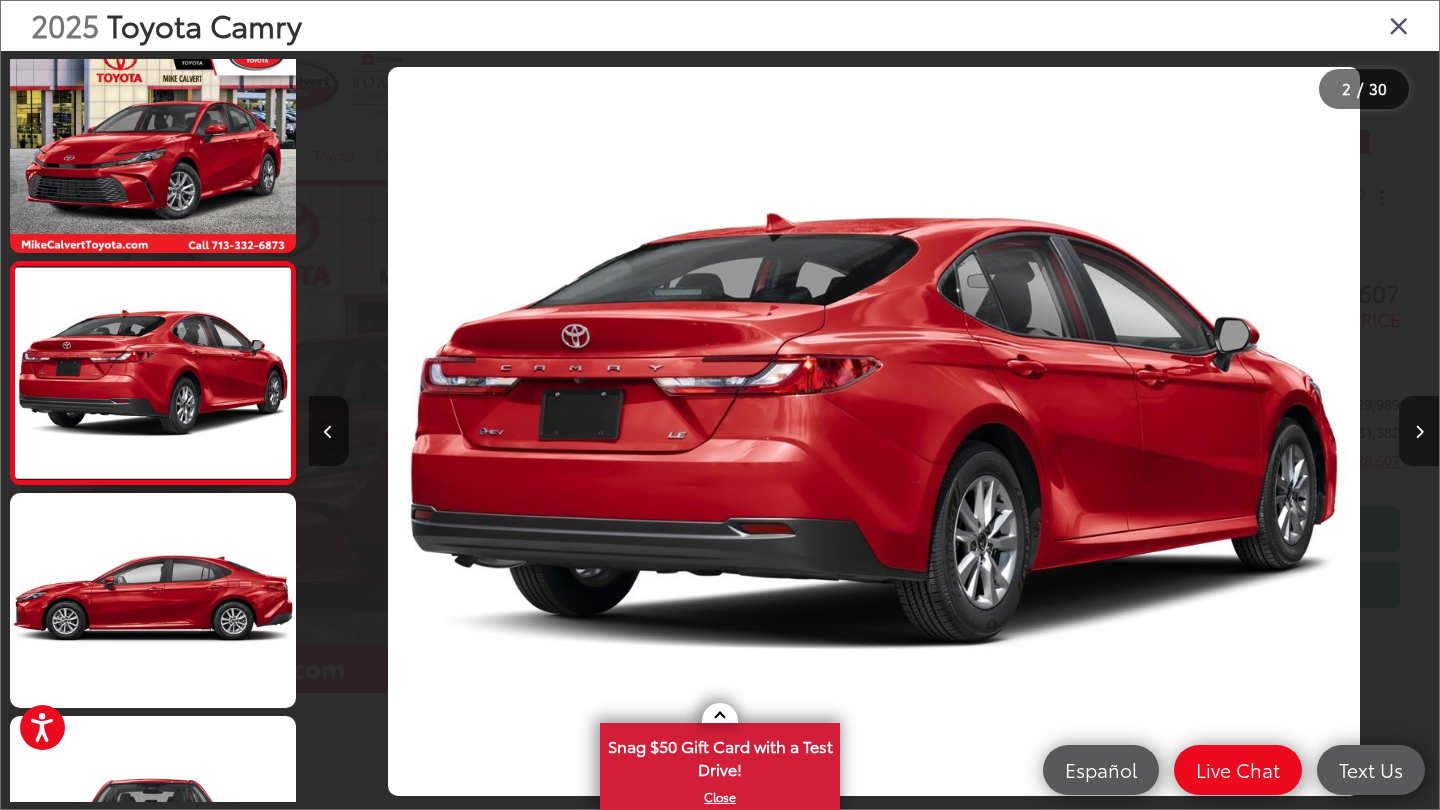 click at bounding box center [1419, 431] 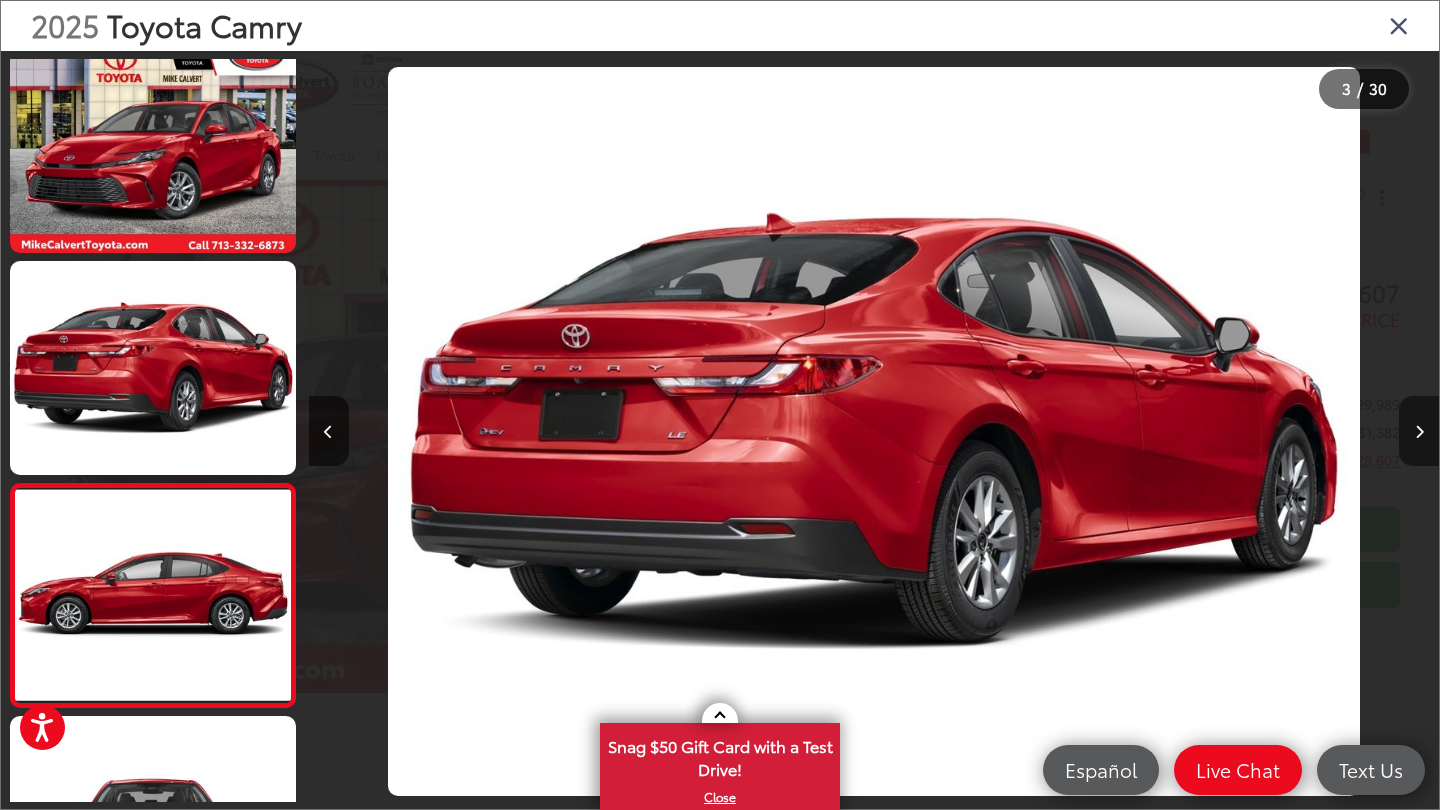 scroll, scrollTop: 0, scrollLeft: 2143, axis: horizontal 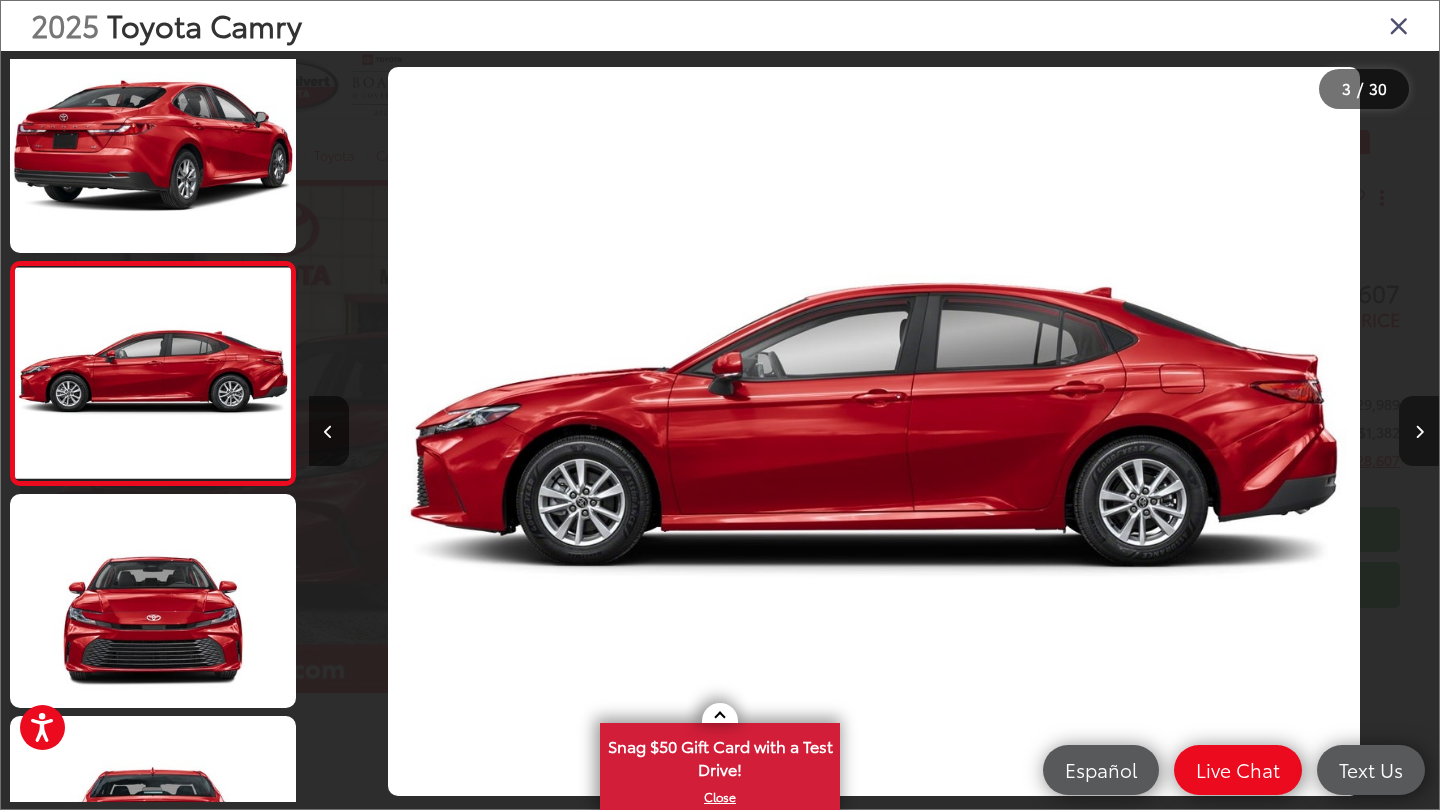 click at bounding box center [1419, 431] 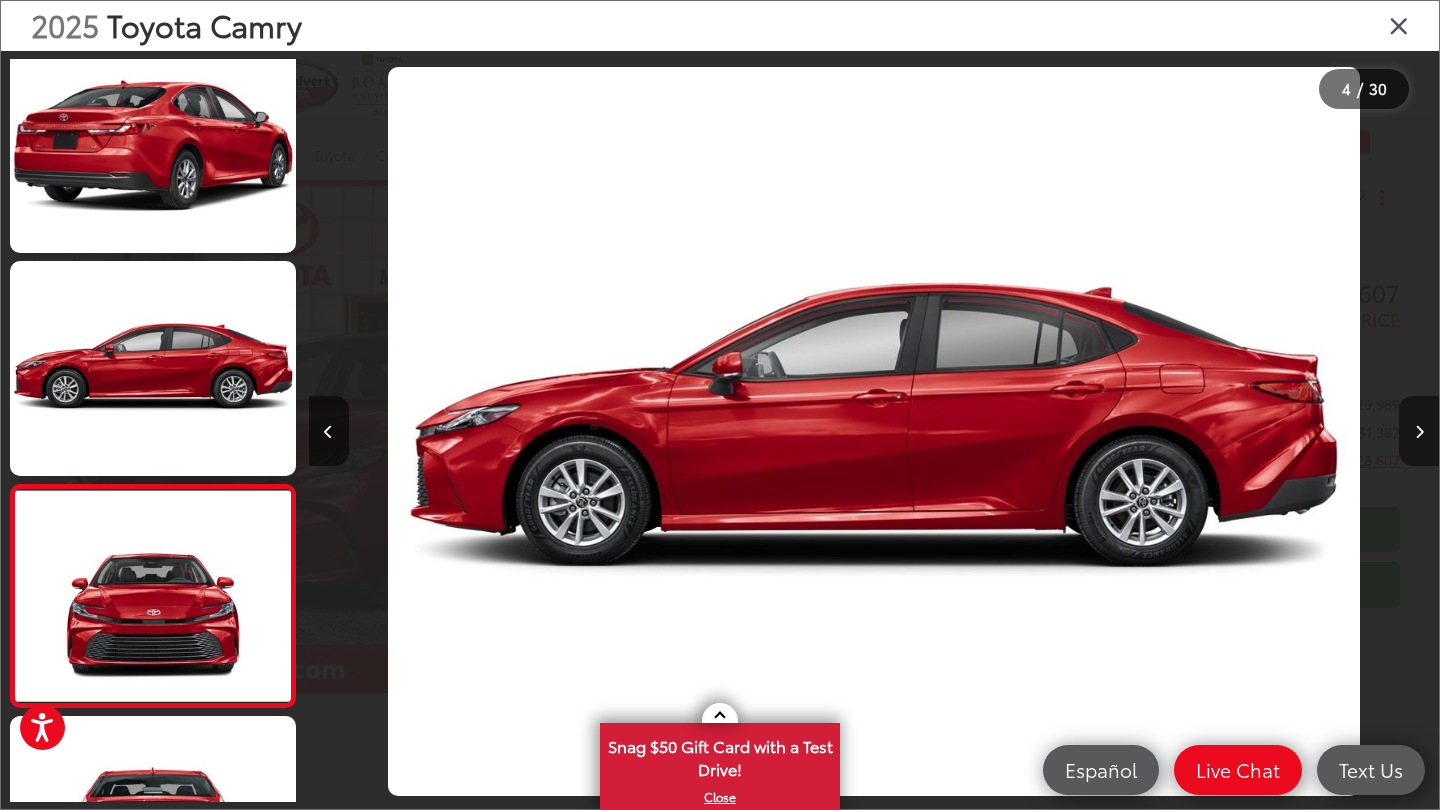 scroll, scrollTop: 0, scrollLeft: 3170, axis: horizontal 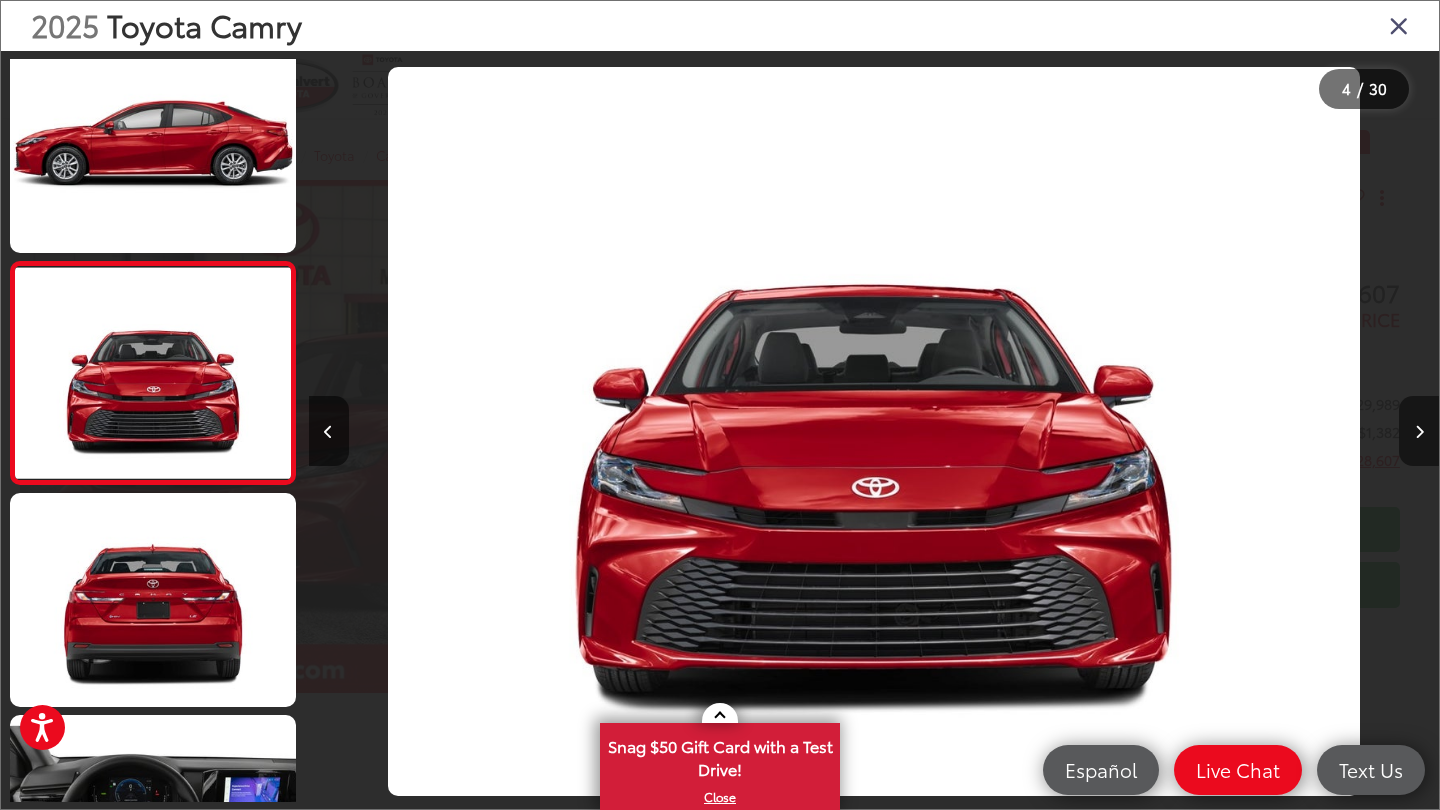 click at bounding box center [1419, 431] 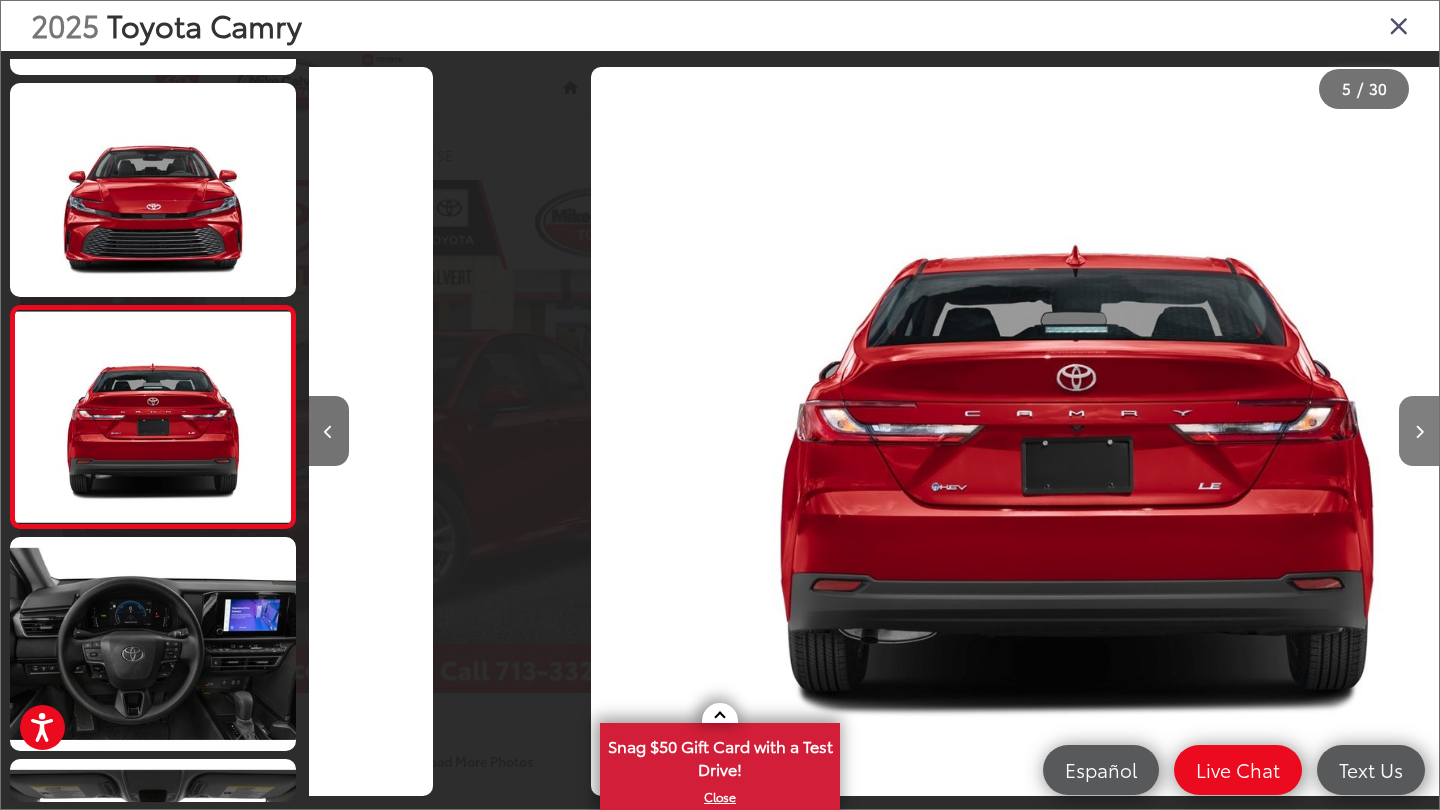 scroll, scrollTop: 684, scrollLeft: 0, axis: vertical 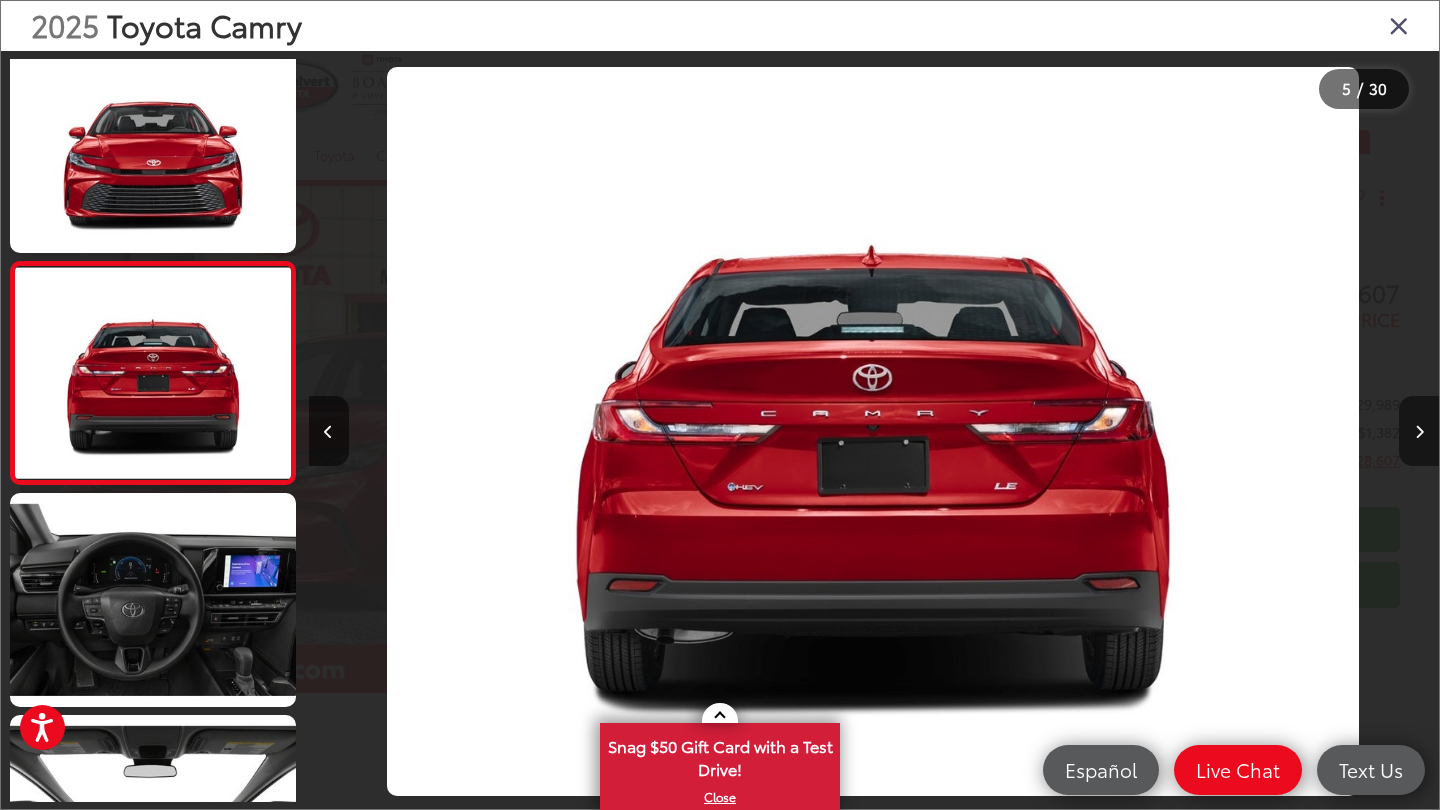click at bounding box center (1419, 431) 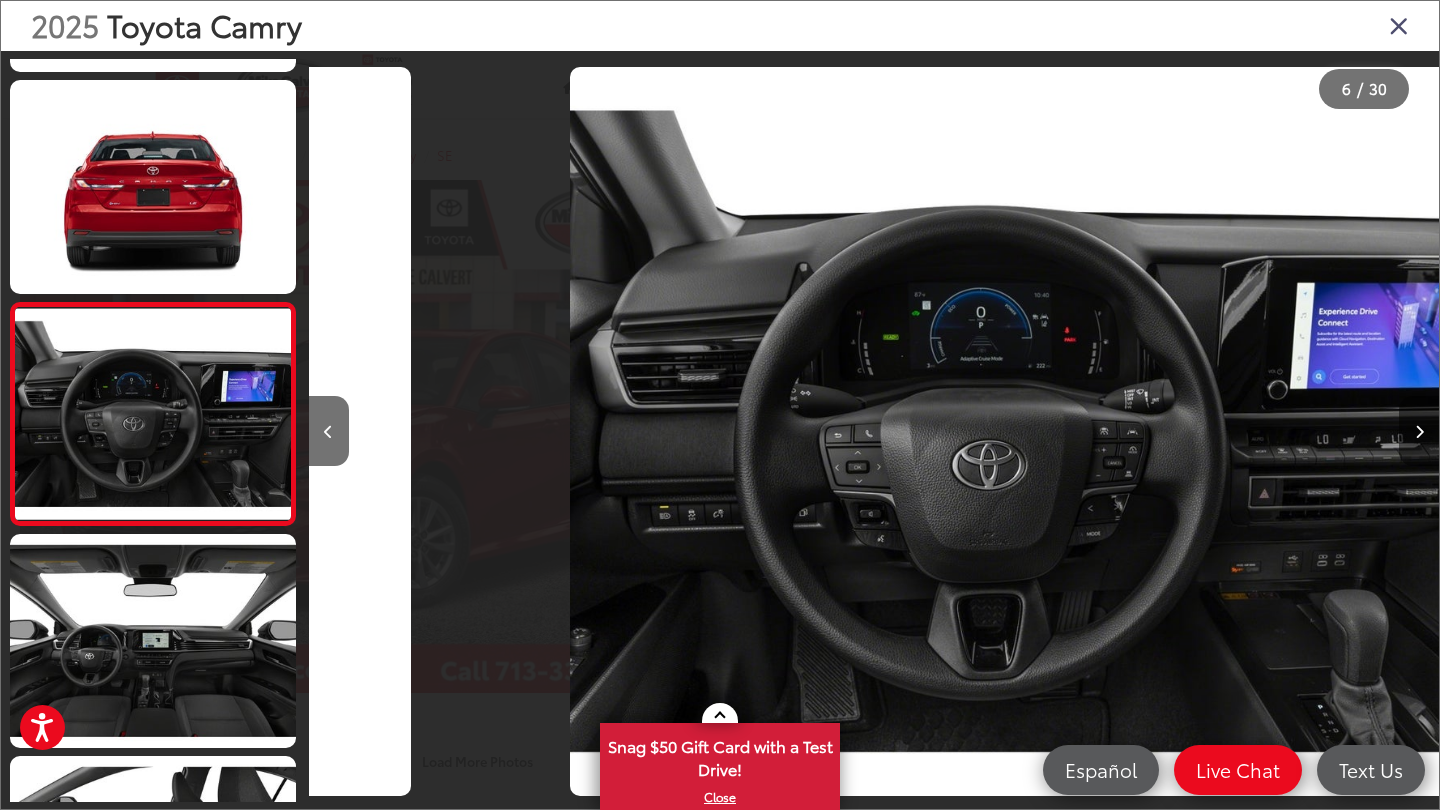 scroll, scrollTop: 909, scrollLeft: 0, axis: vertical 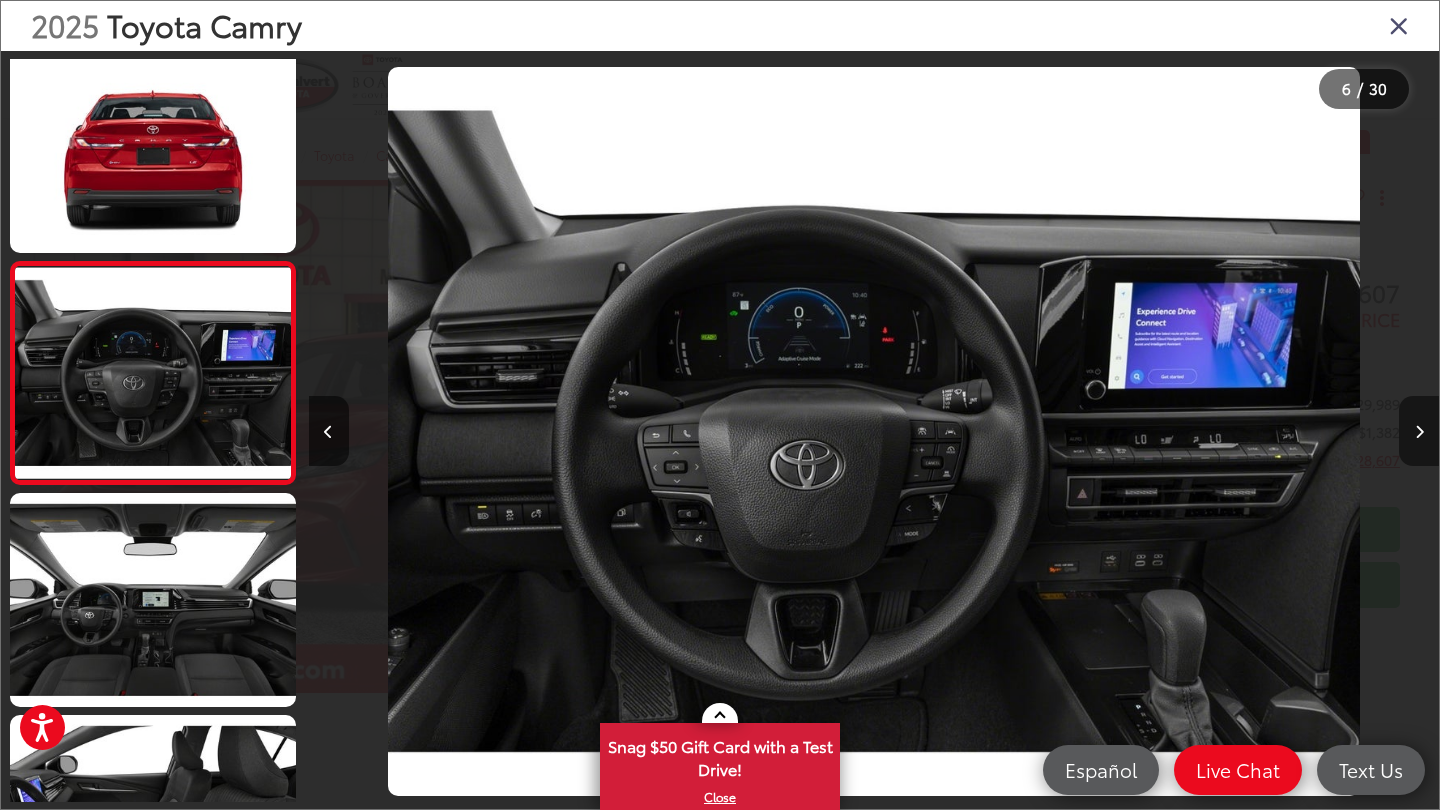 click at bounding box center (1419, 431) 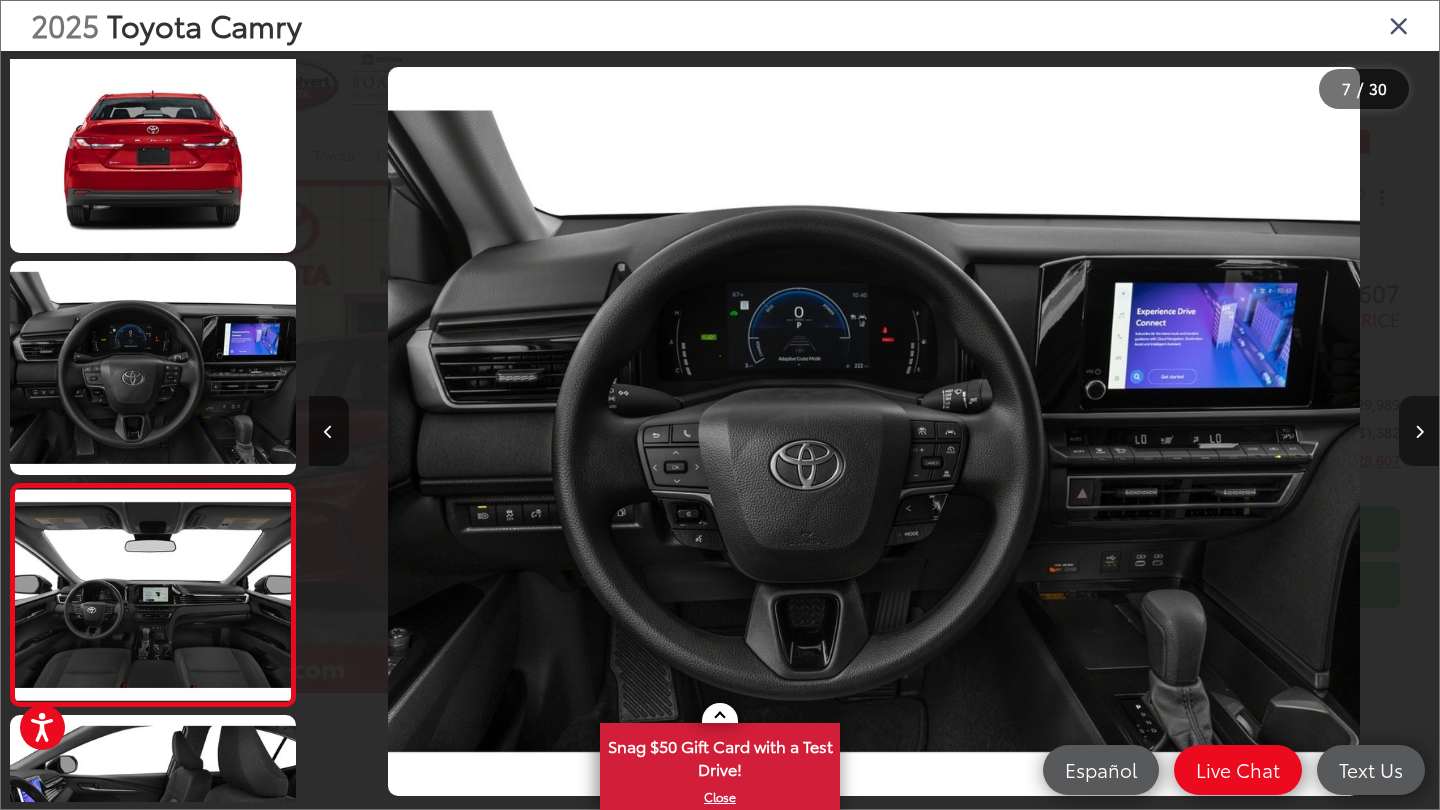 scroll, scrollTop: 1099, scrollLeft: 0, axis: vertical 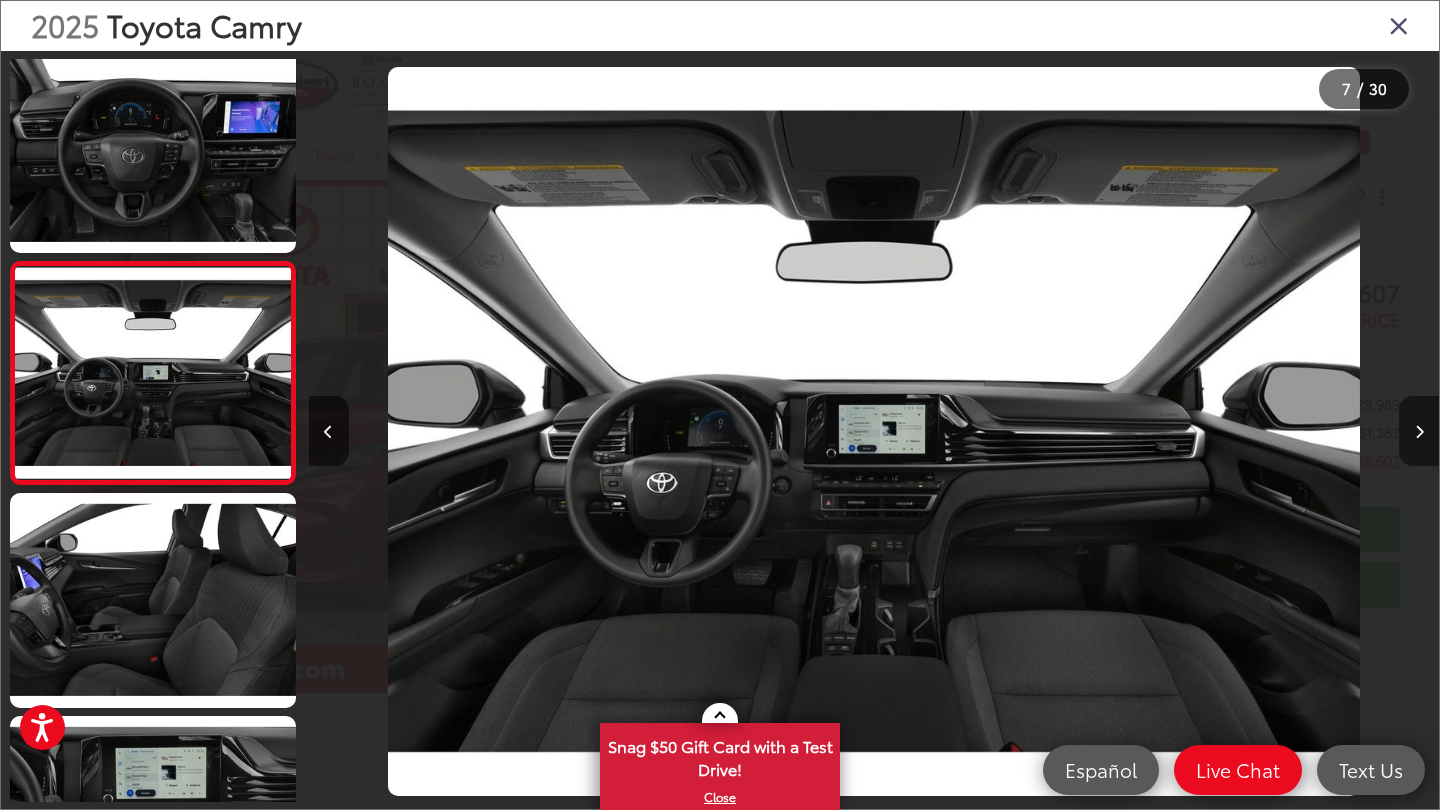 click at bounding box center [1419, 431] 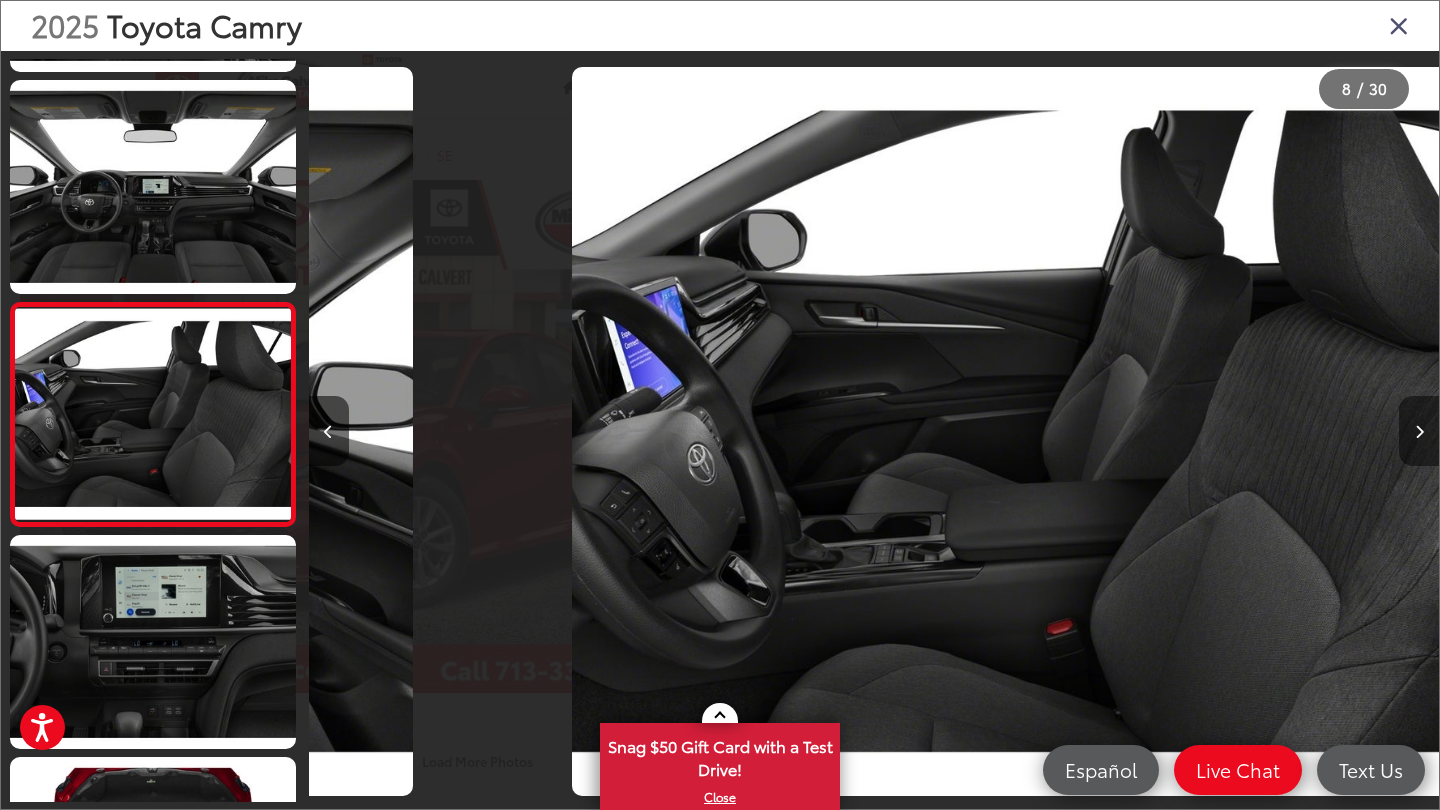 scroll, scrollTop: 1354, scrollLeft: 0, axis: vertical 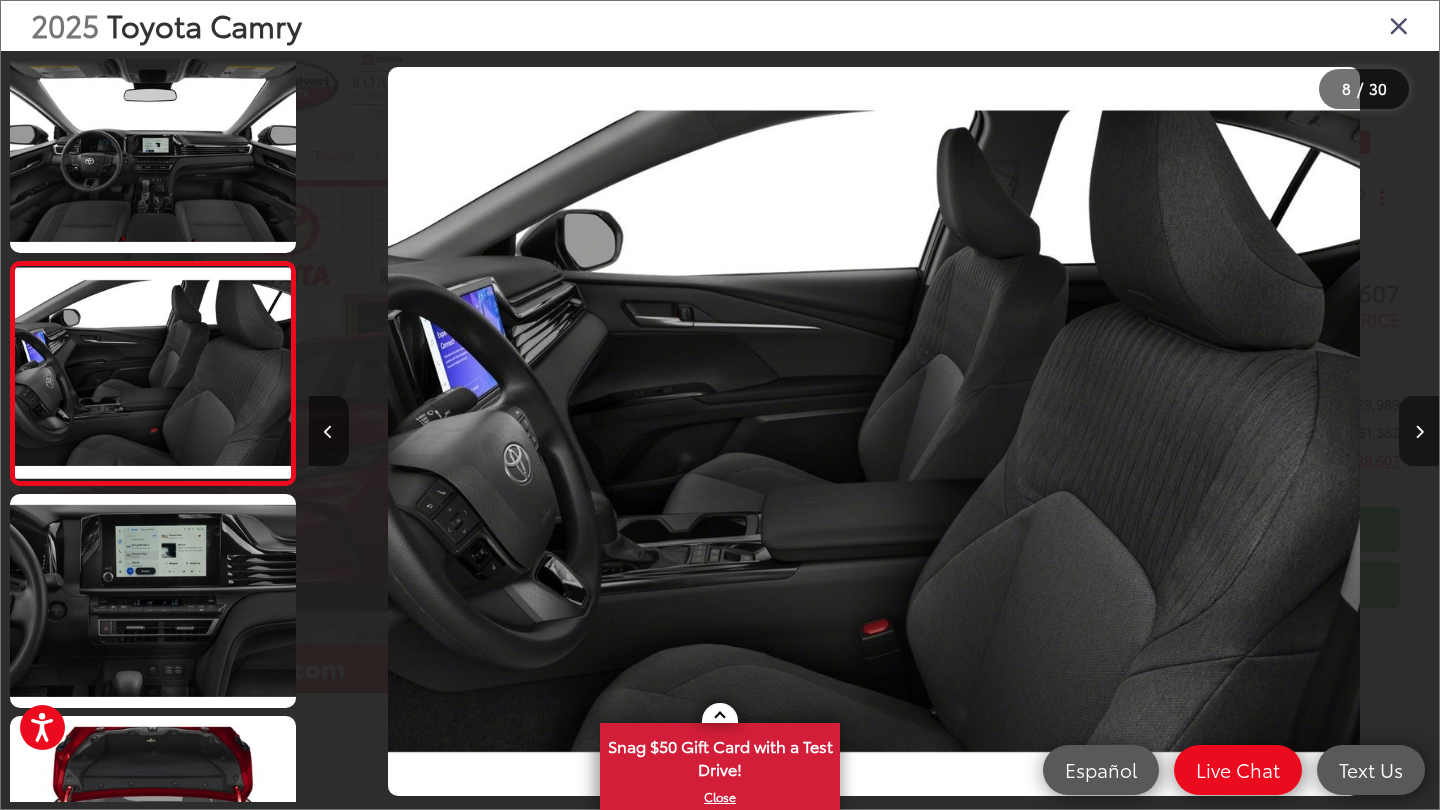 click at bounding box center (1419, 431) 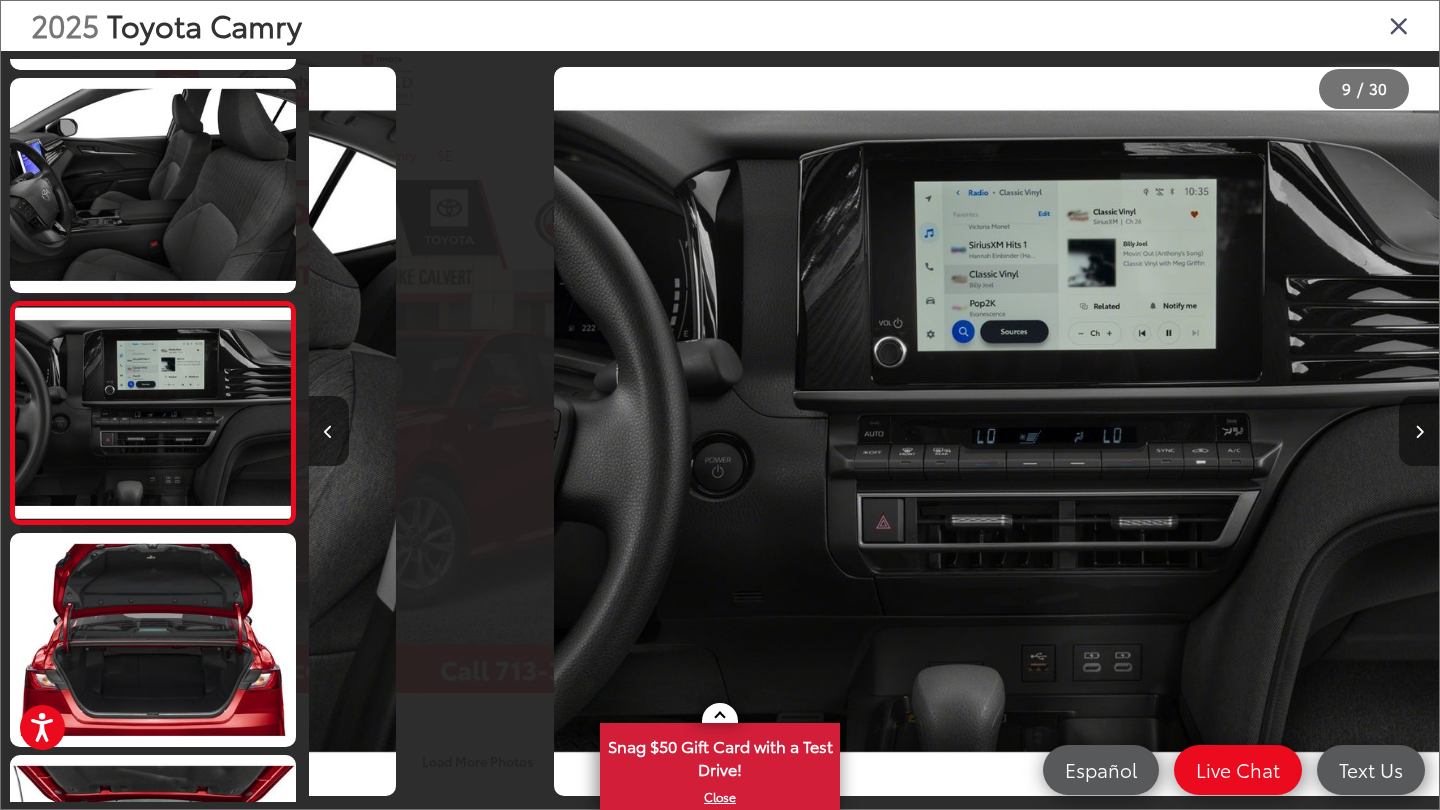 scroll, scrollTop: 1577, scrollLeft: 0, axis: vertical 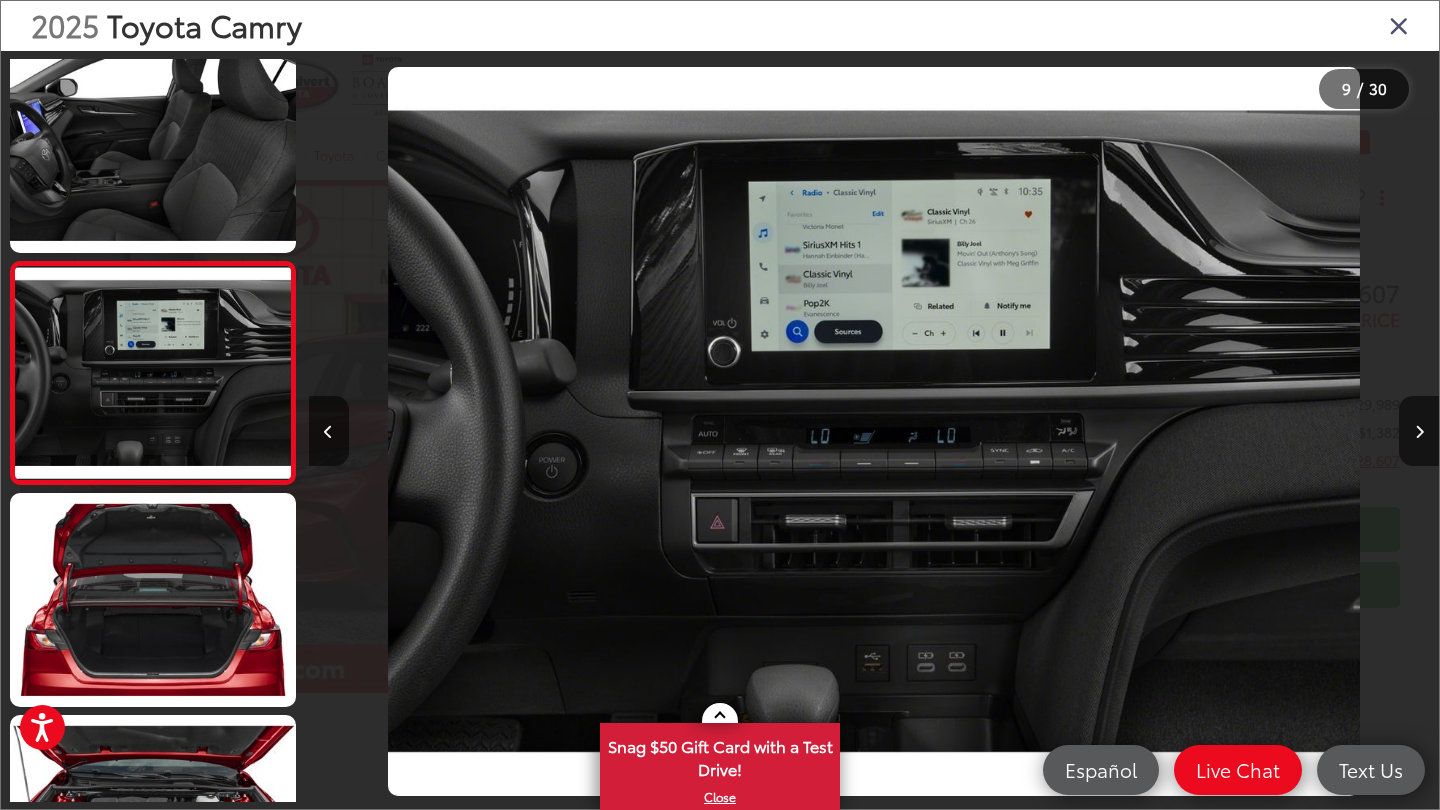 click at bounding box center [1399, 25] 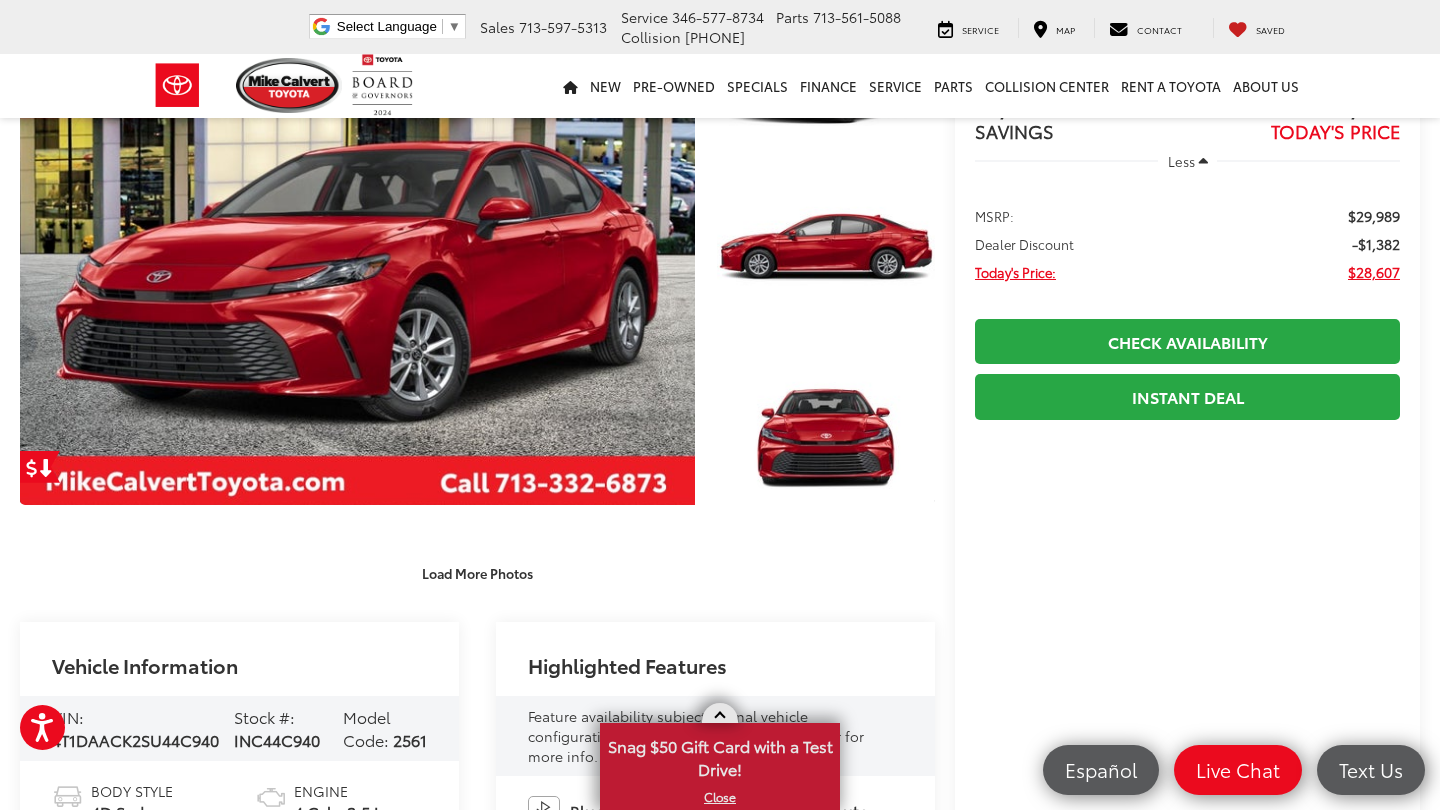 scroll, scrollTop: 225, scrollLeft: 0, axis: vertical 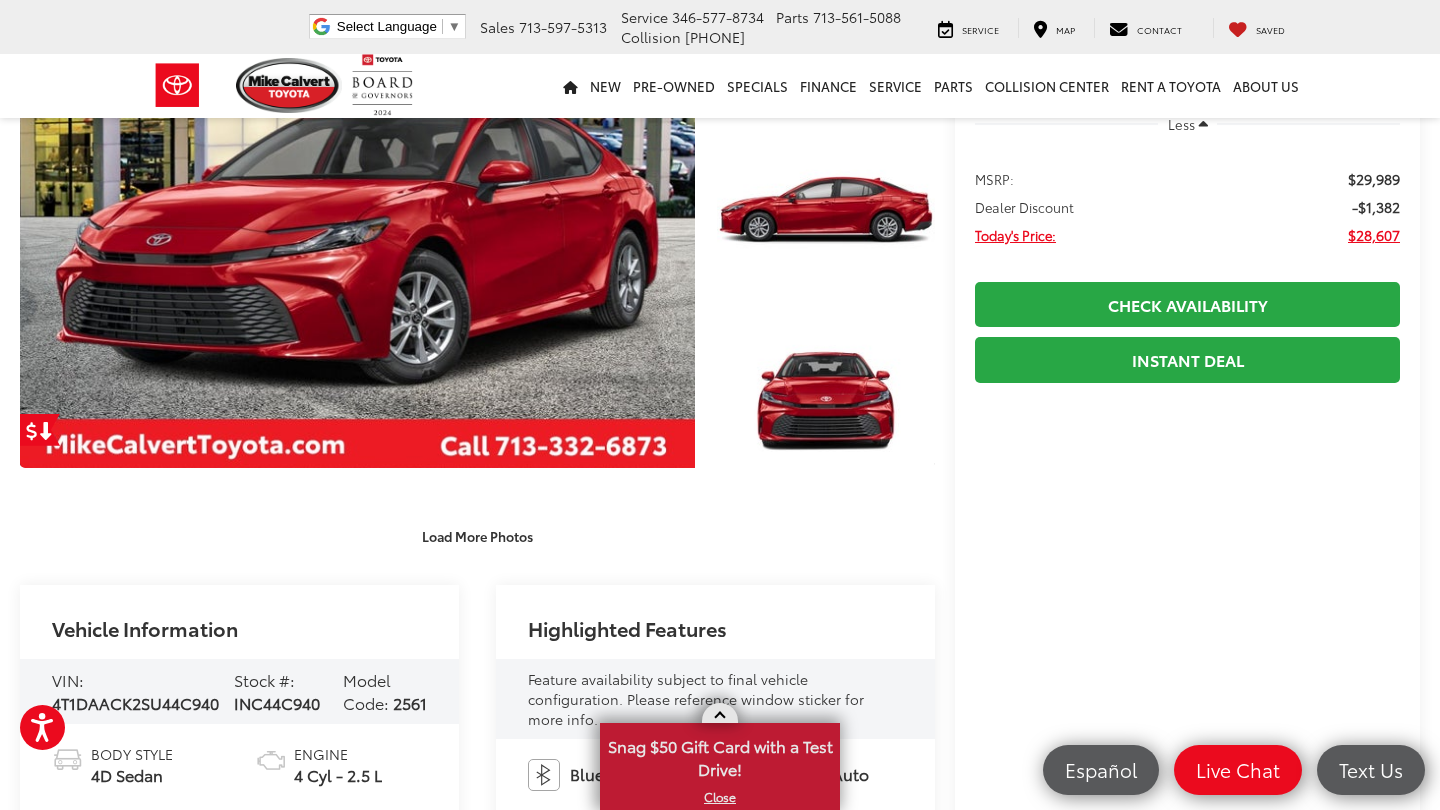 click on "X" at bounding box center (720, 797) 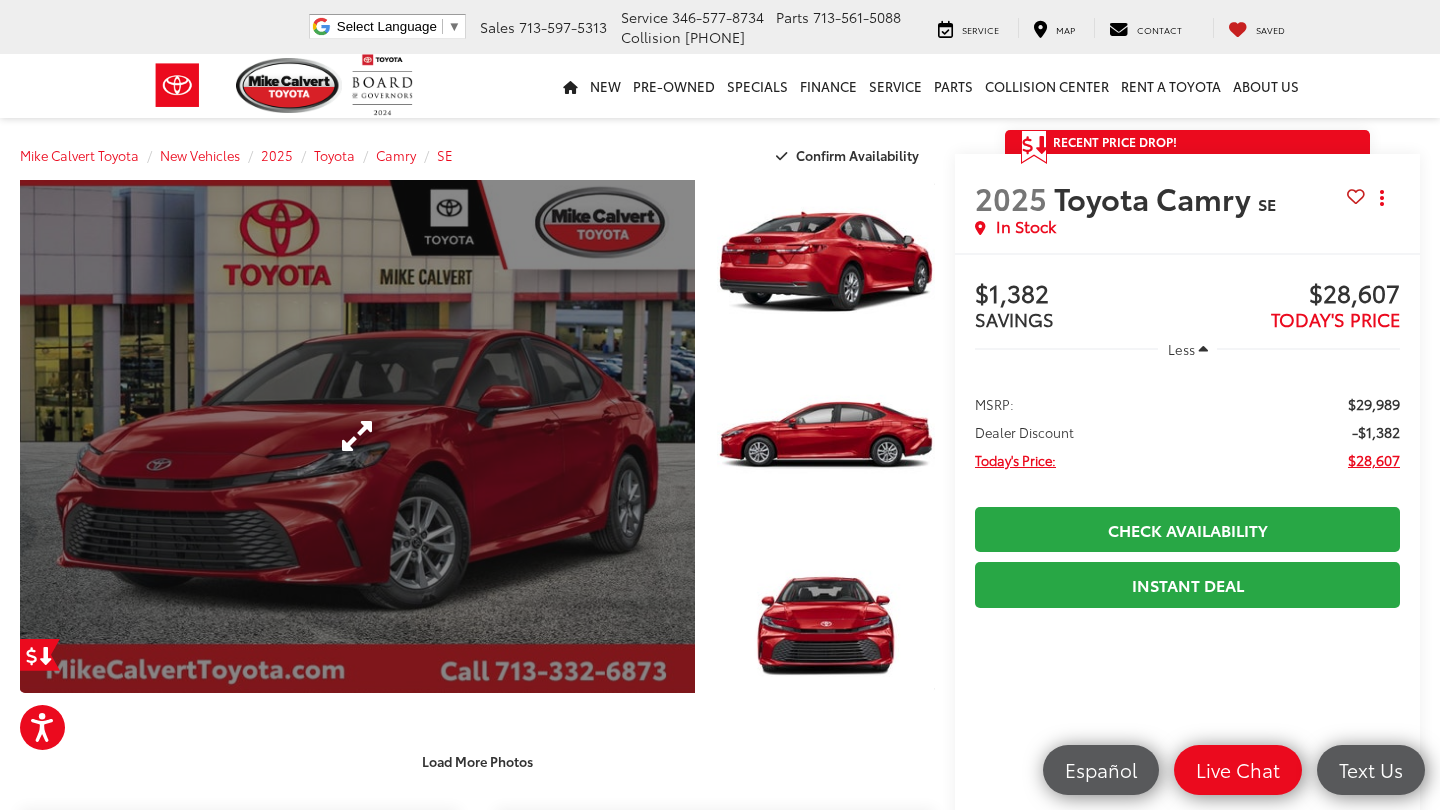 scroll, scrollTop: 0, scrollLeft: 0, axis: both 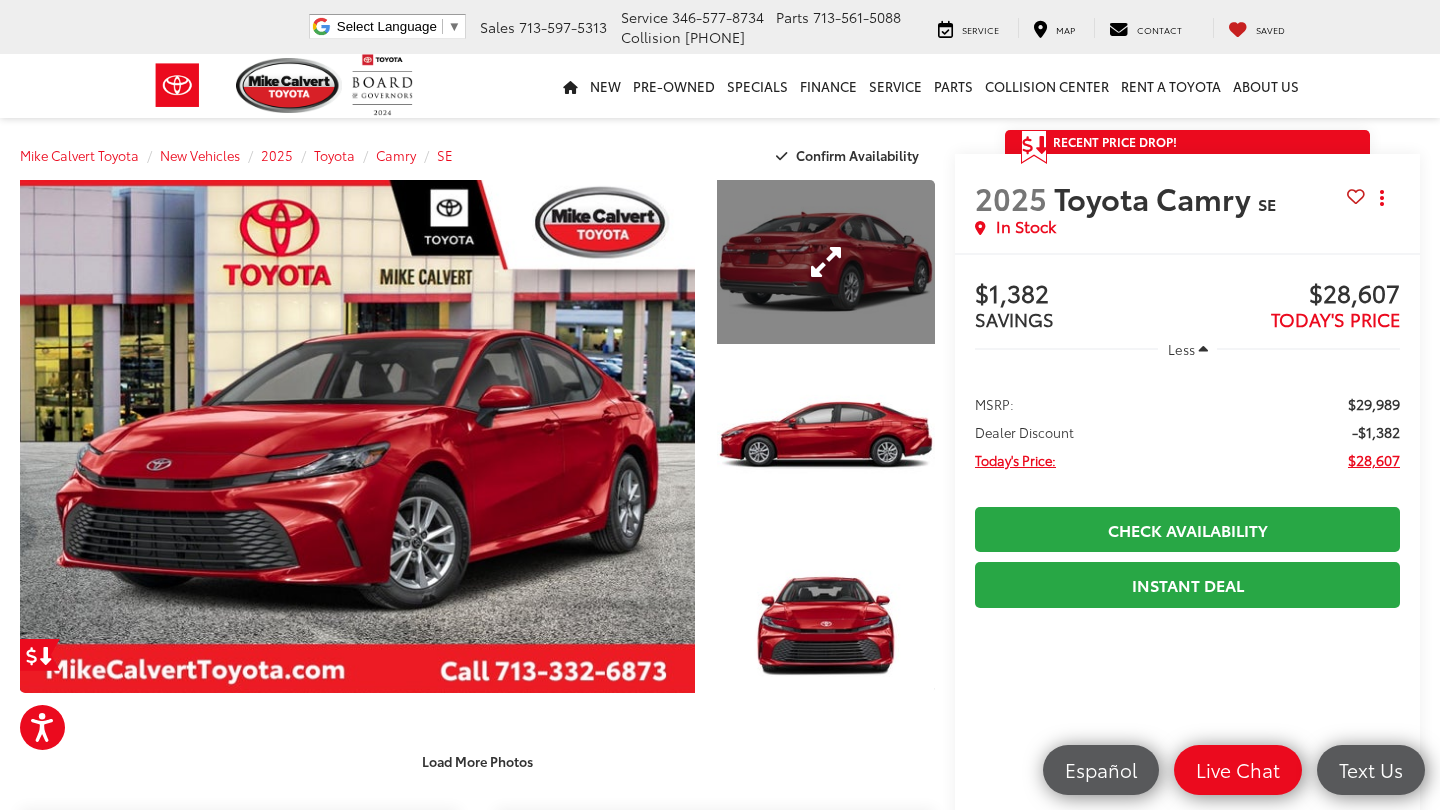 click at bounding box center (826, 262) 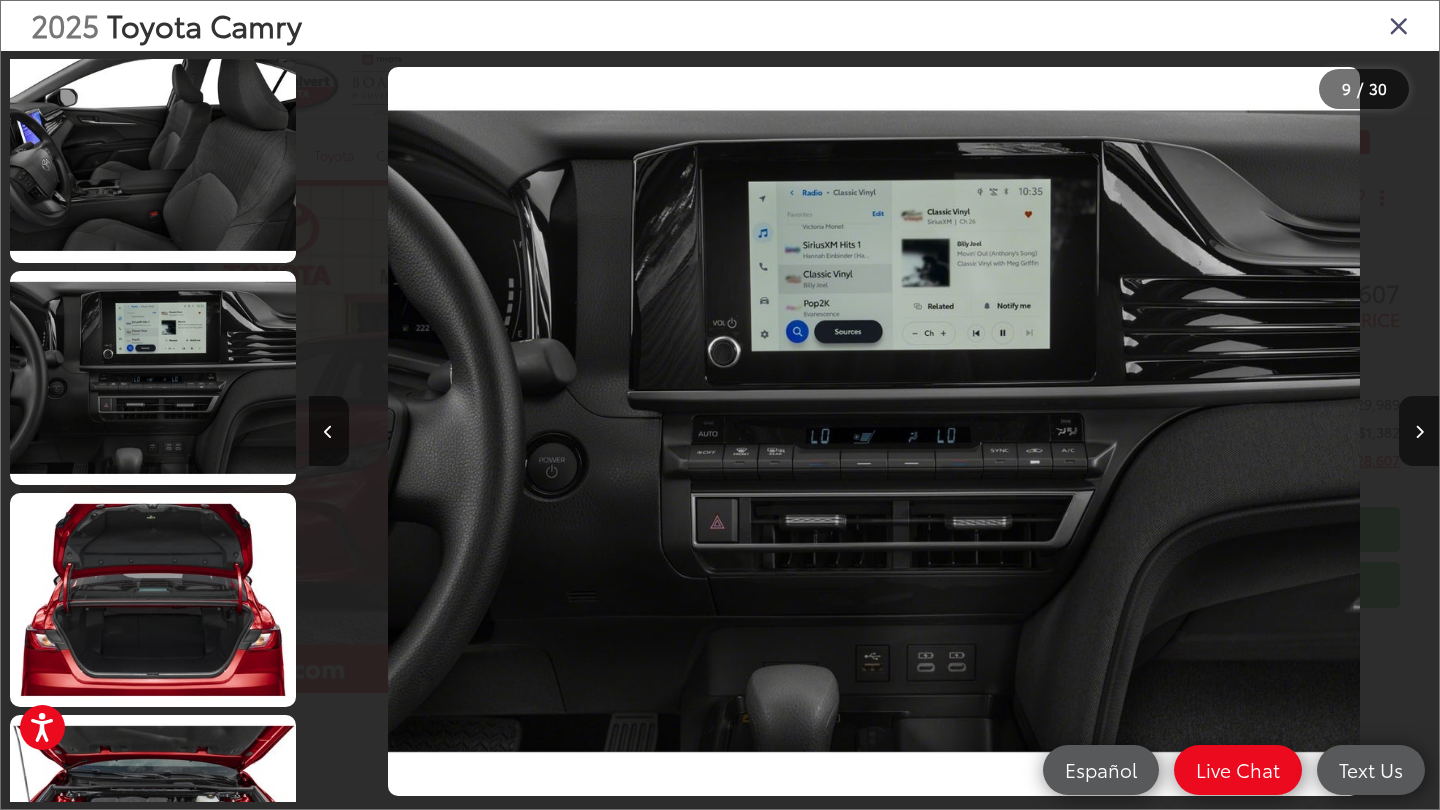 scroll, scrollTop: 21, scrollLeft: 0, axis: vertical 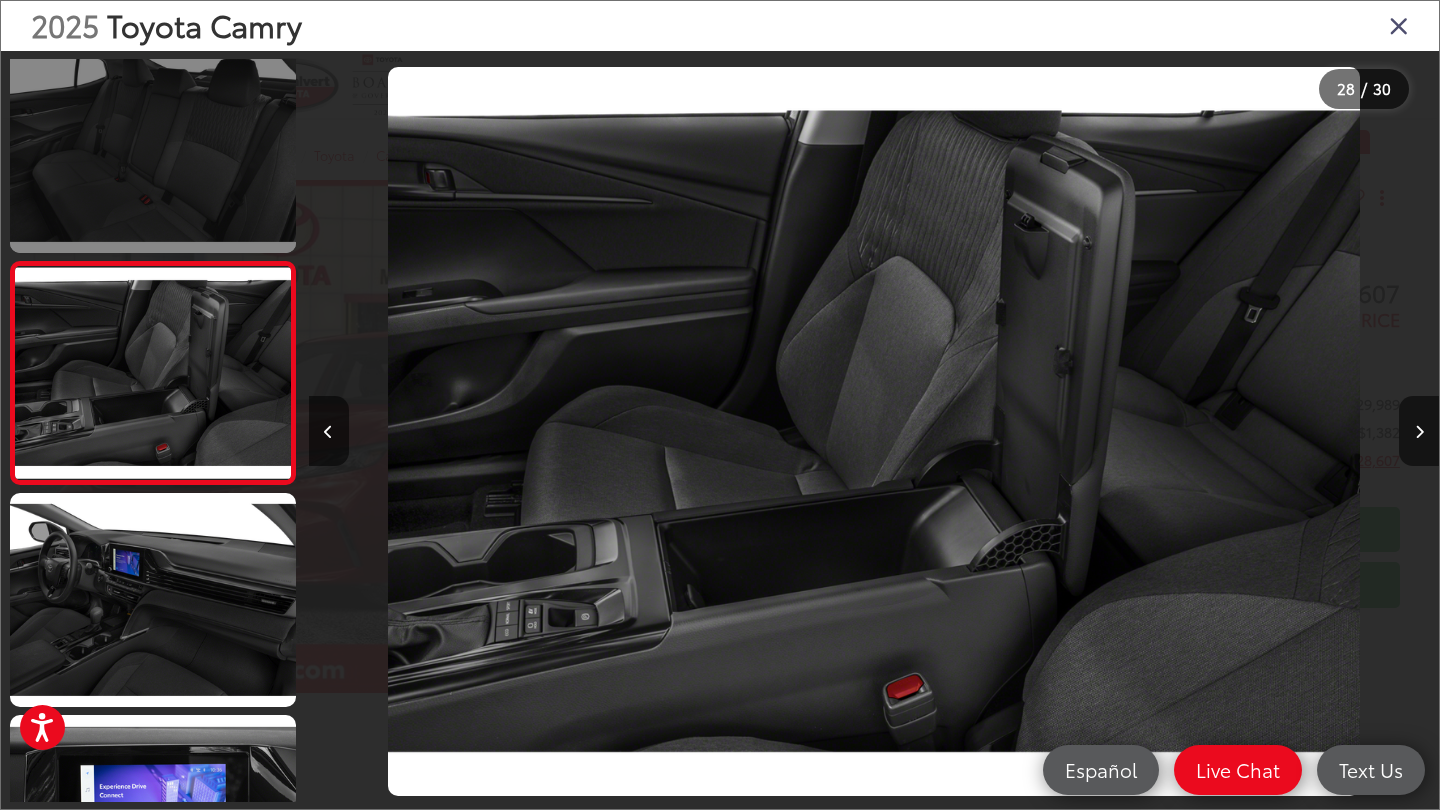 click at bounding box center [153, 146] 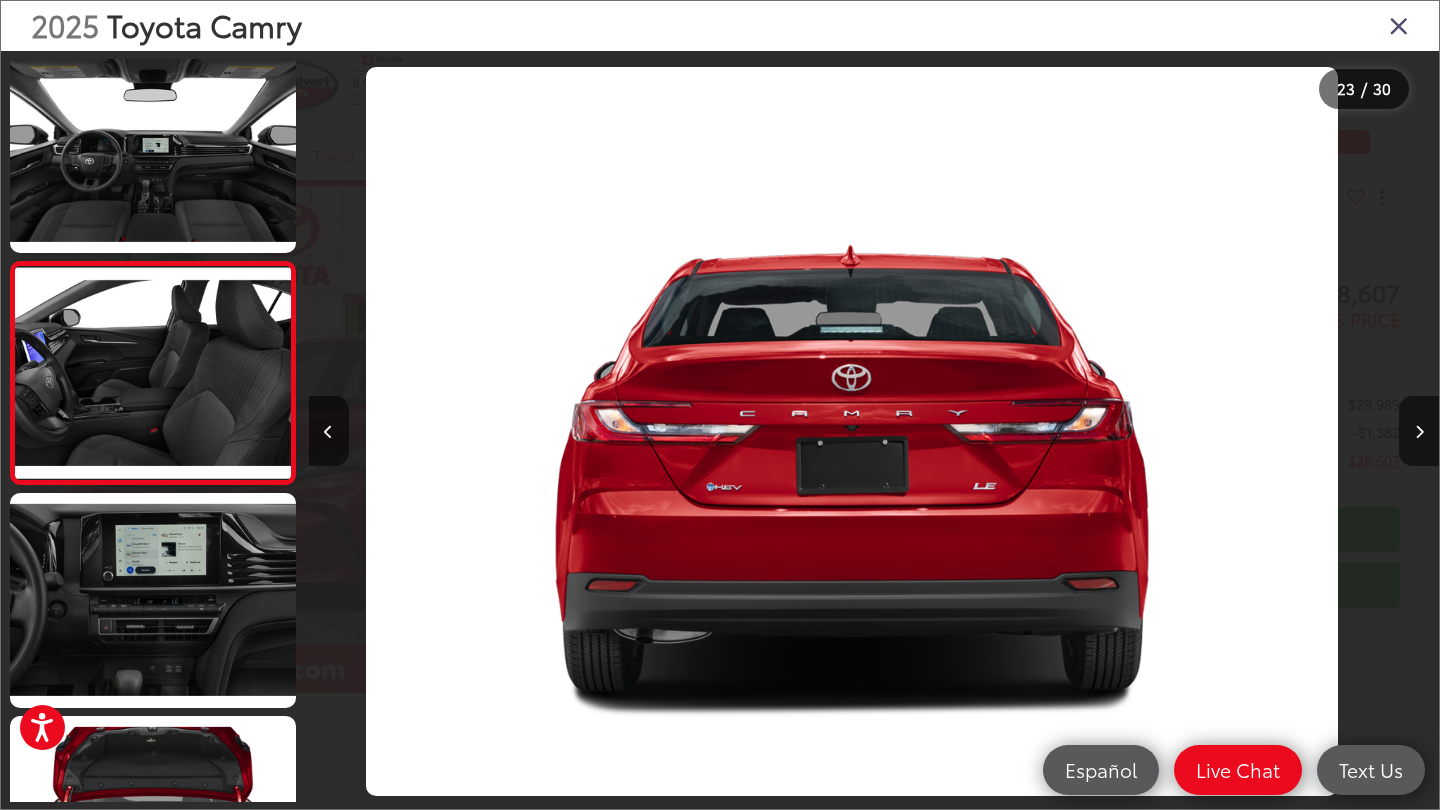 scroll, scrollTop: 0, scrollLeft: 21493, axis: horizontal 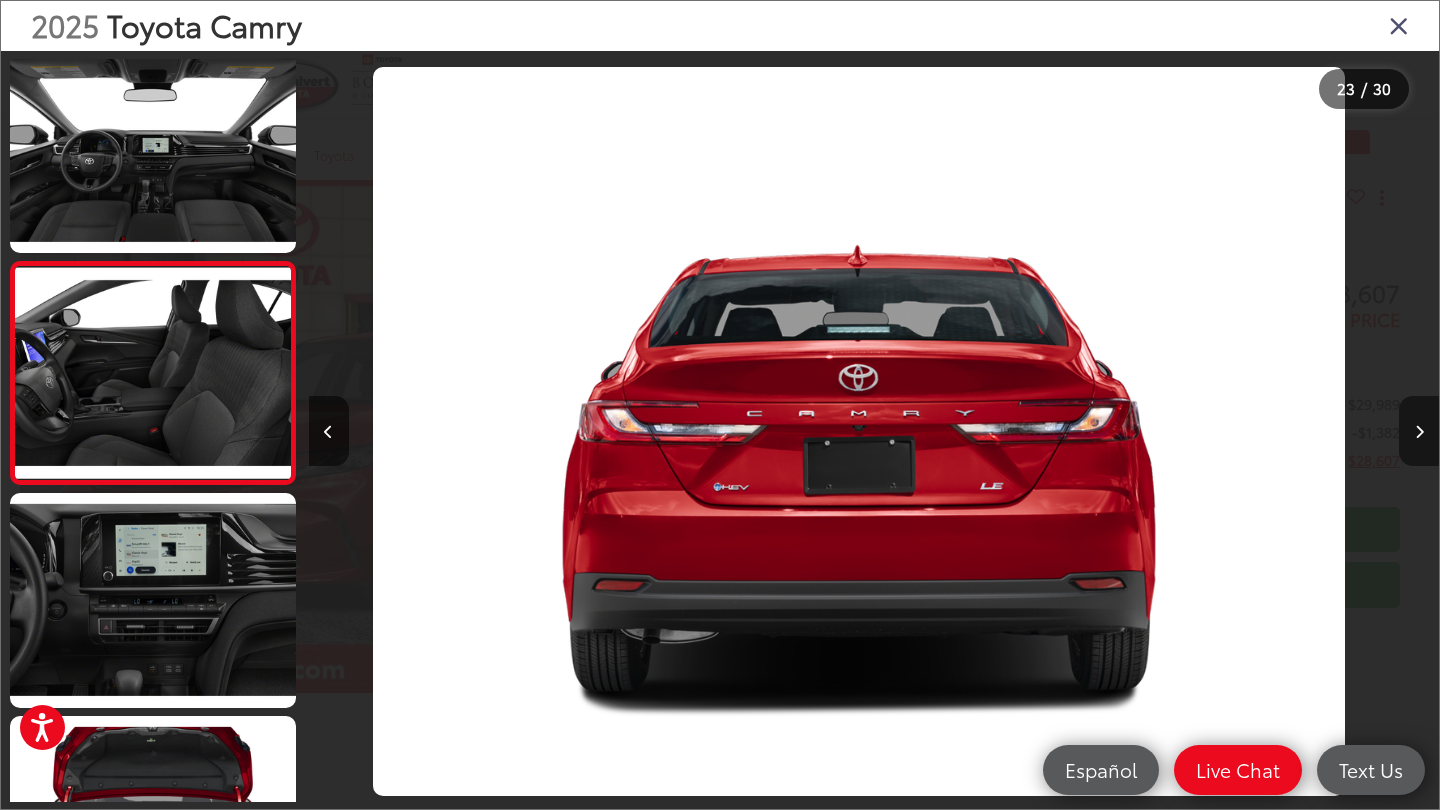 click at bounding box center (1419, 432) 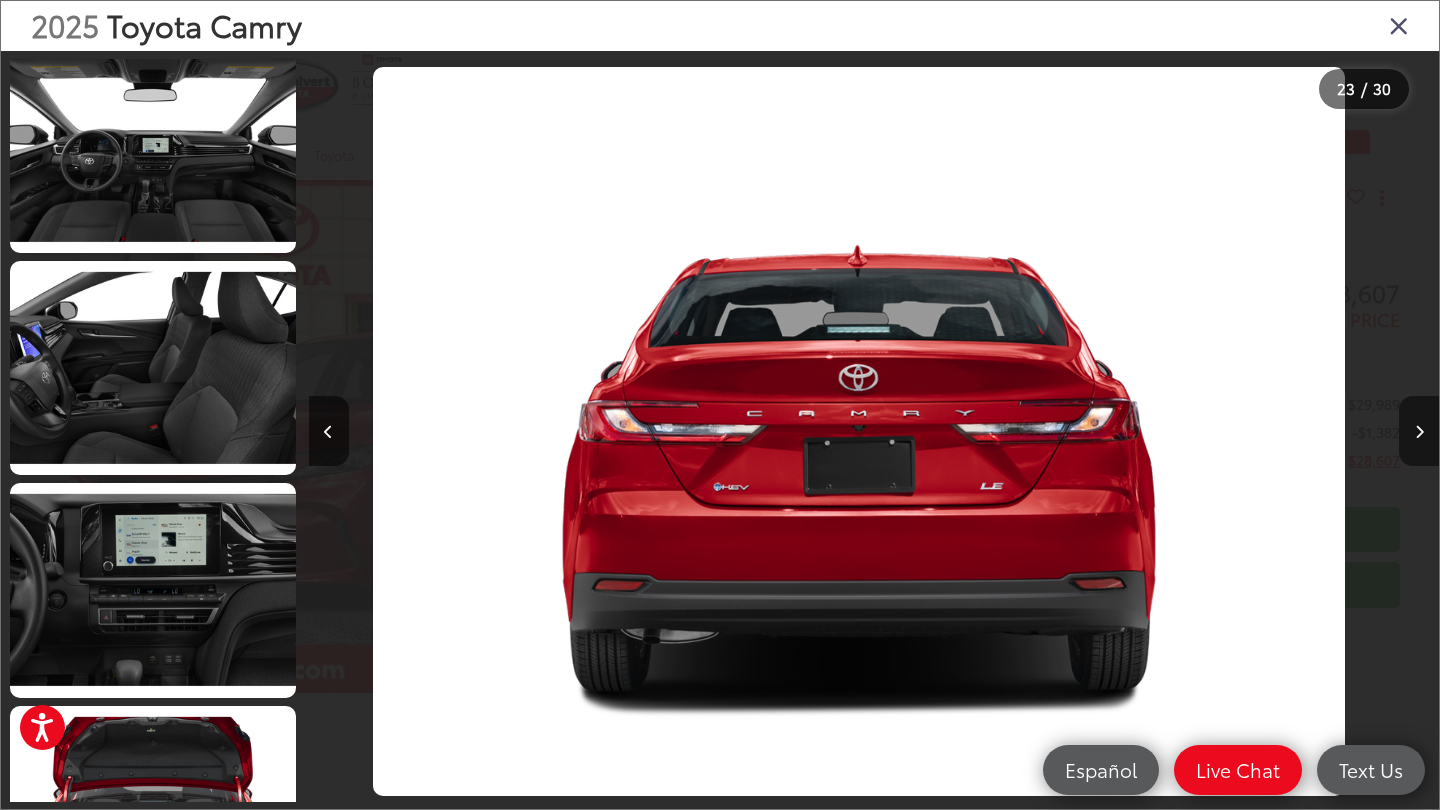 scroll, scrollTop: 0, scrollLeft: 25956, axis: horizontal 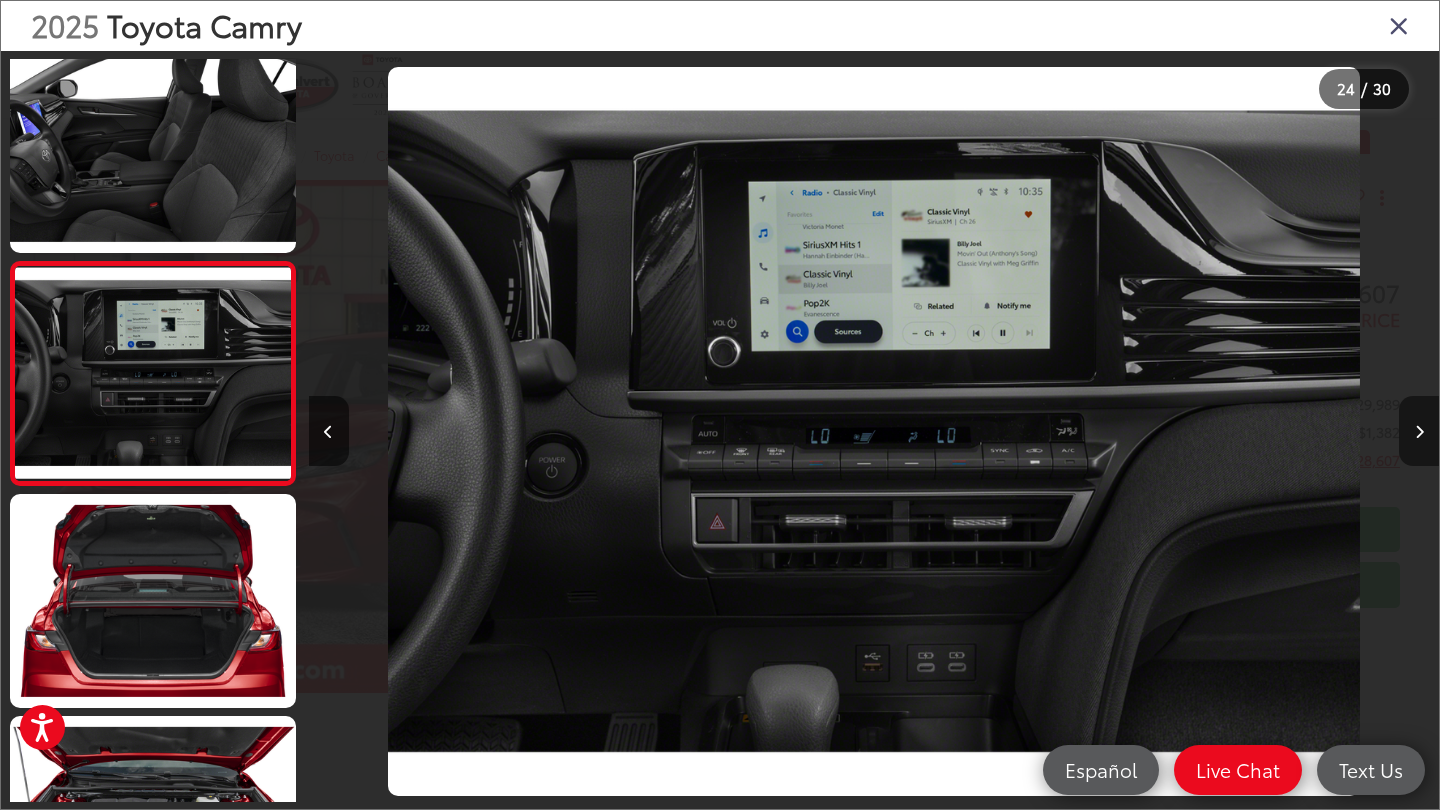 click at bounding box center [1419, 431] 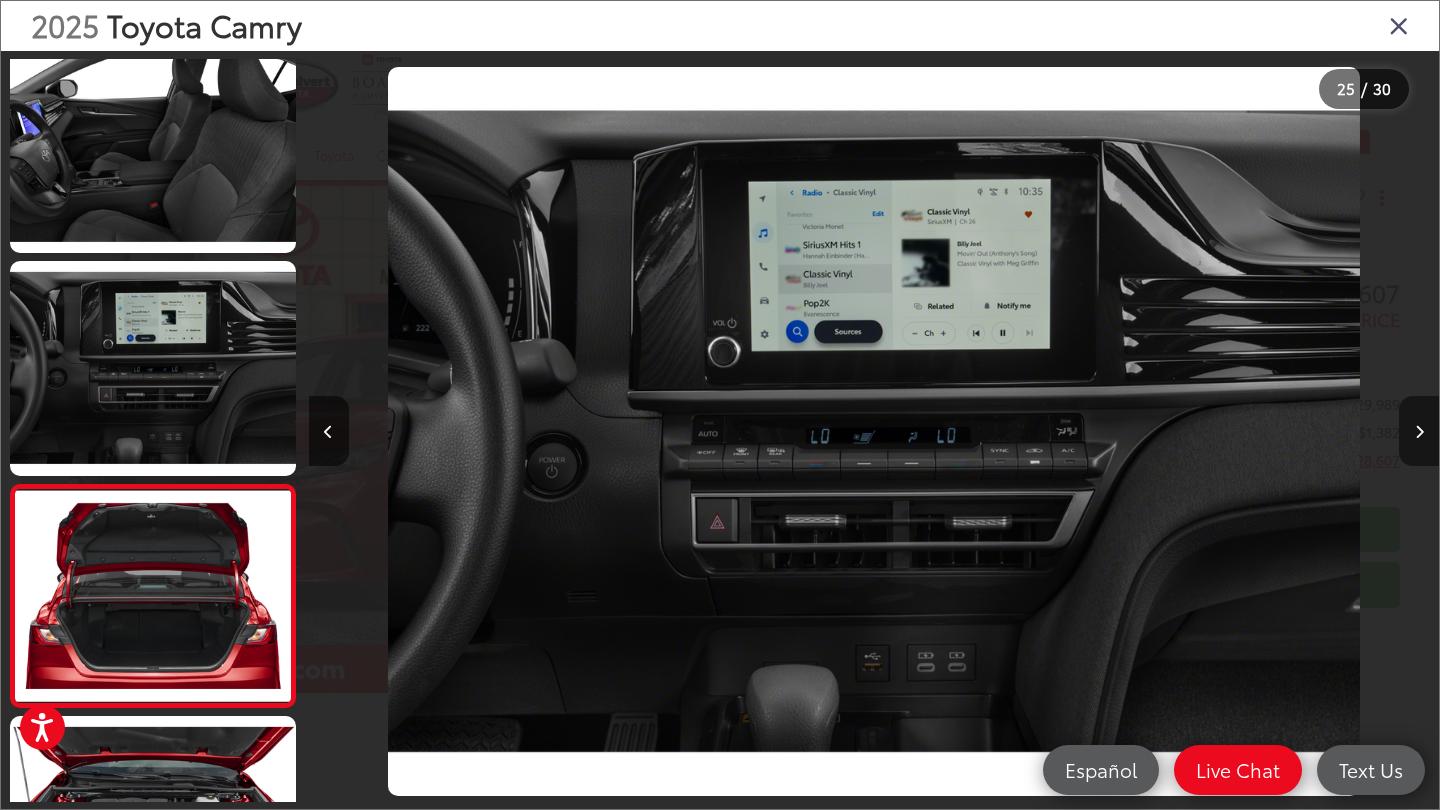 scroll, scrollTop: 0, scrollLeft: 27130, axis: horizontal 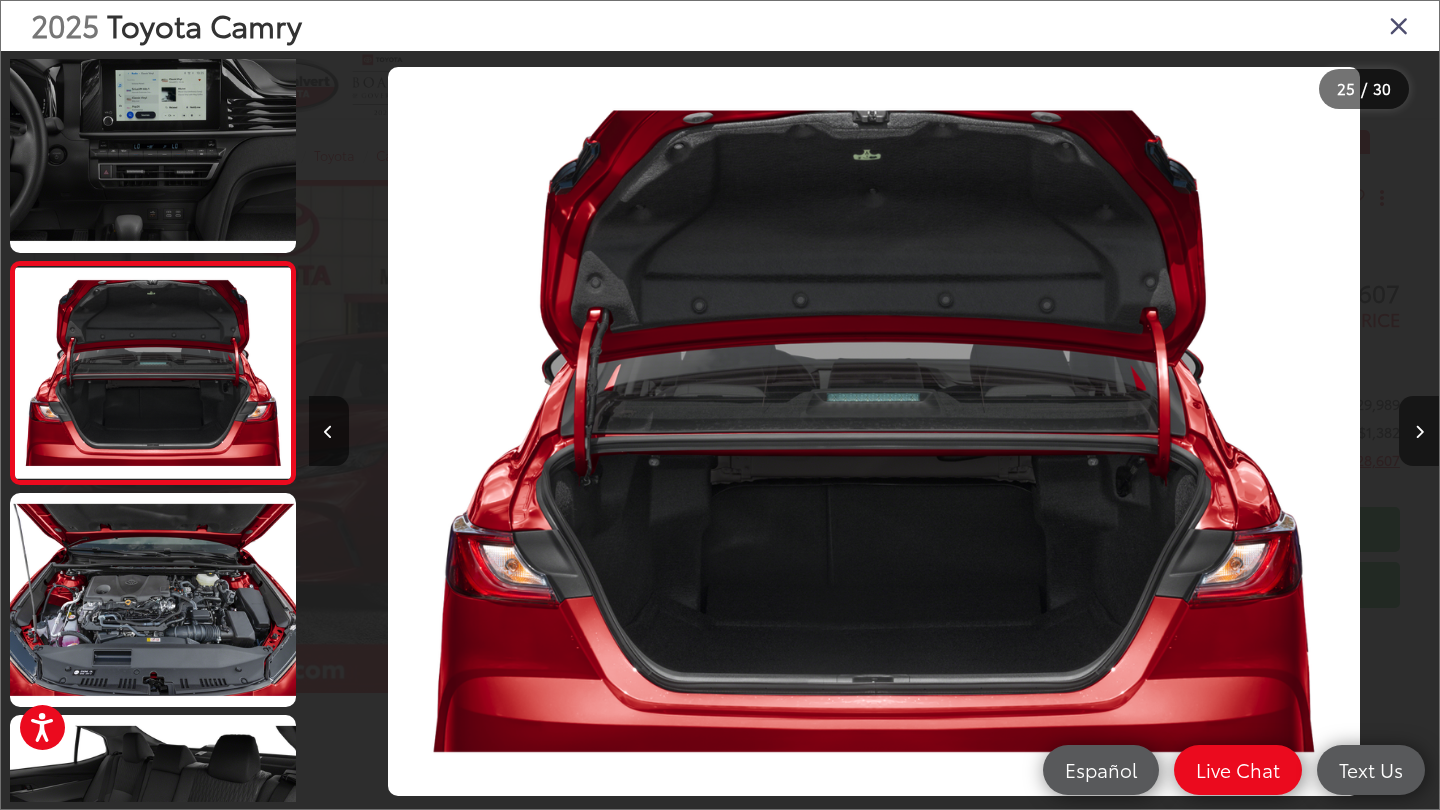 click at bounding box center (1419, 432) 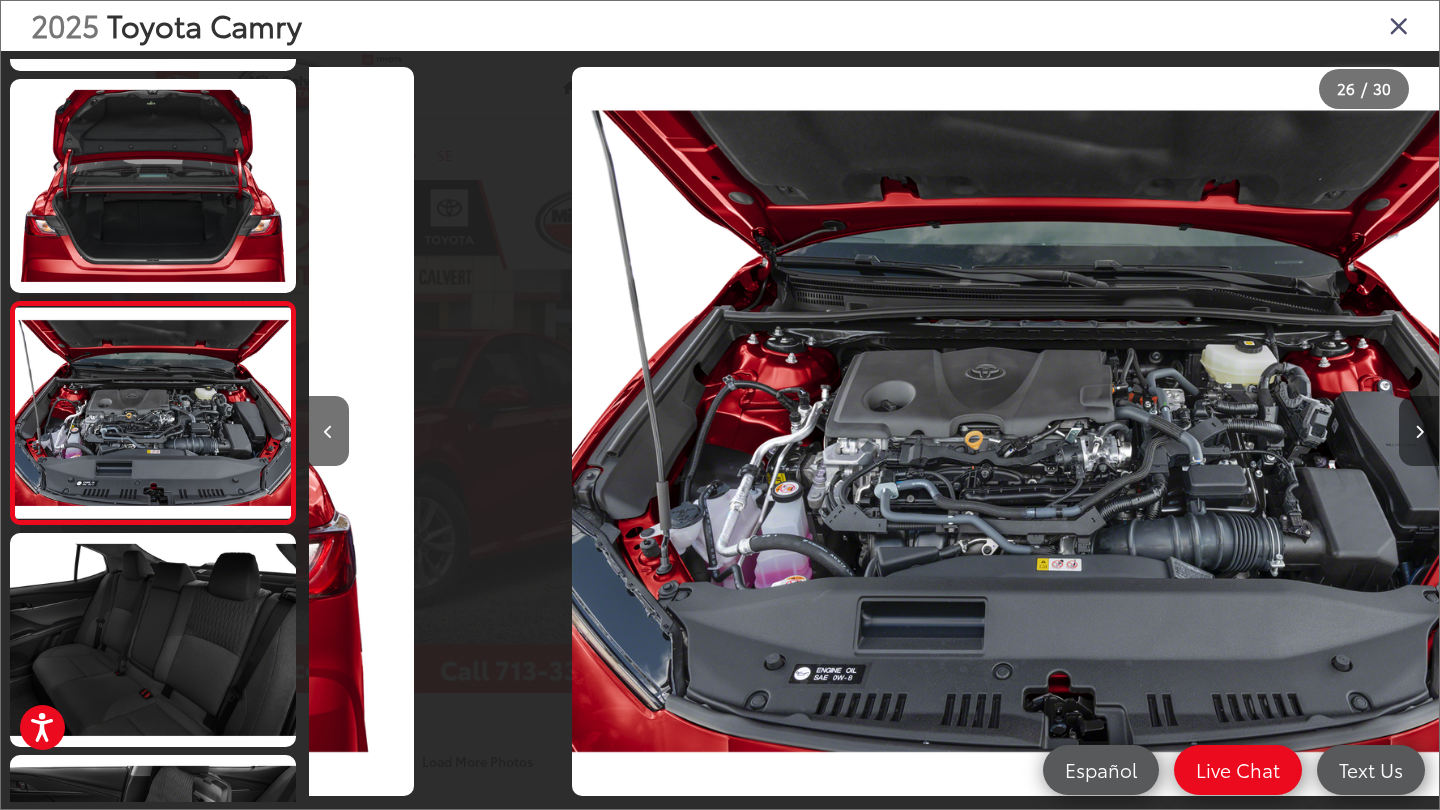 scroll, scrollTop: 0, scrollLeft: 28259, axis: horizontal 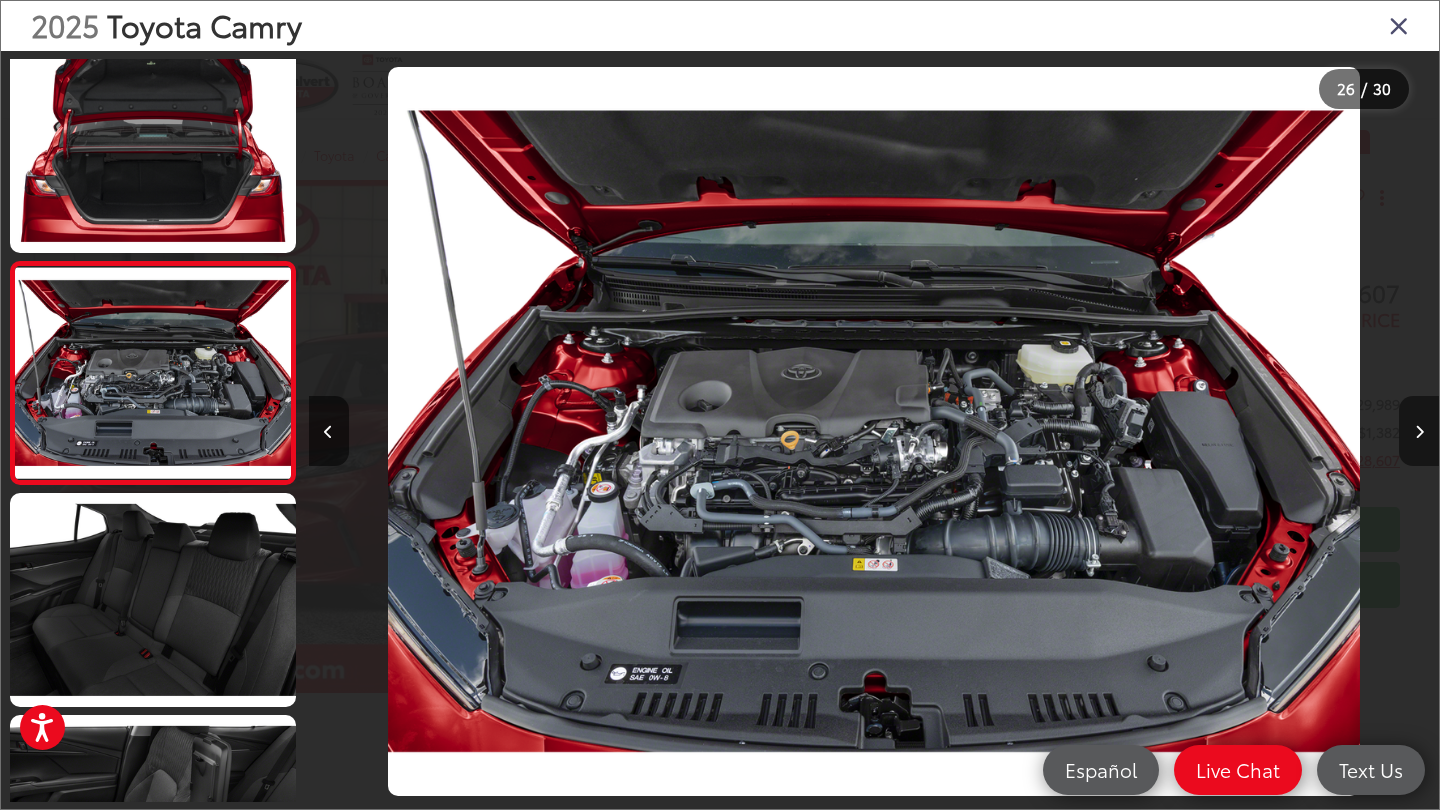 click at bounding box center (1419, 431) 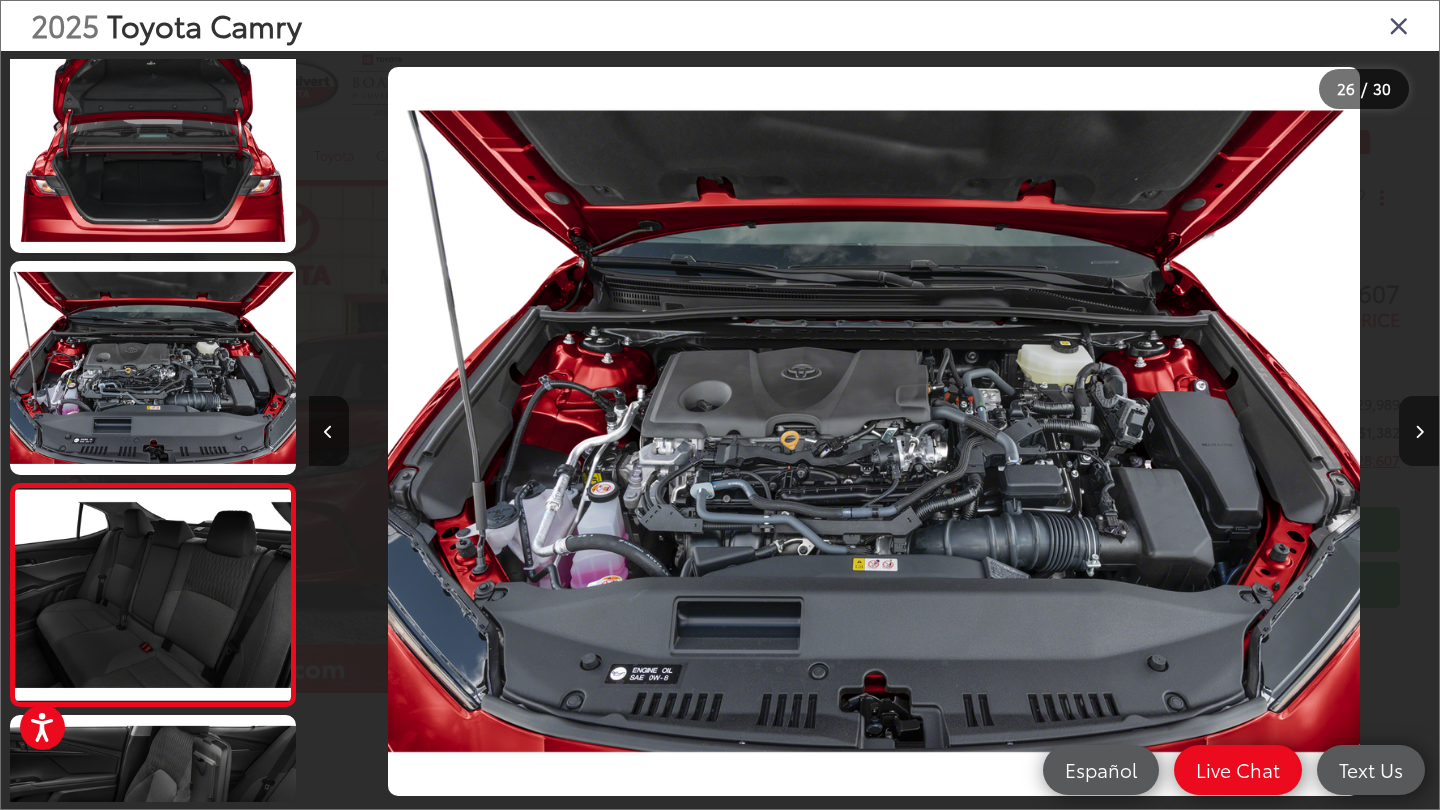 scroll, scrollTop: 0, scrollLeft: 29391, axis: horizontal 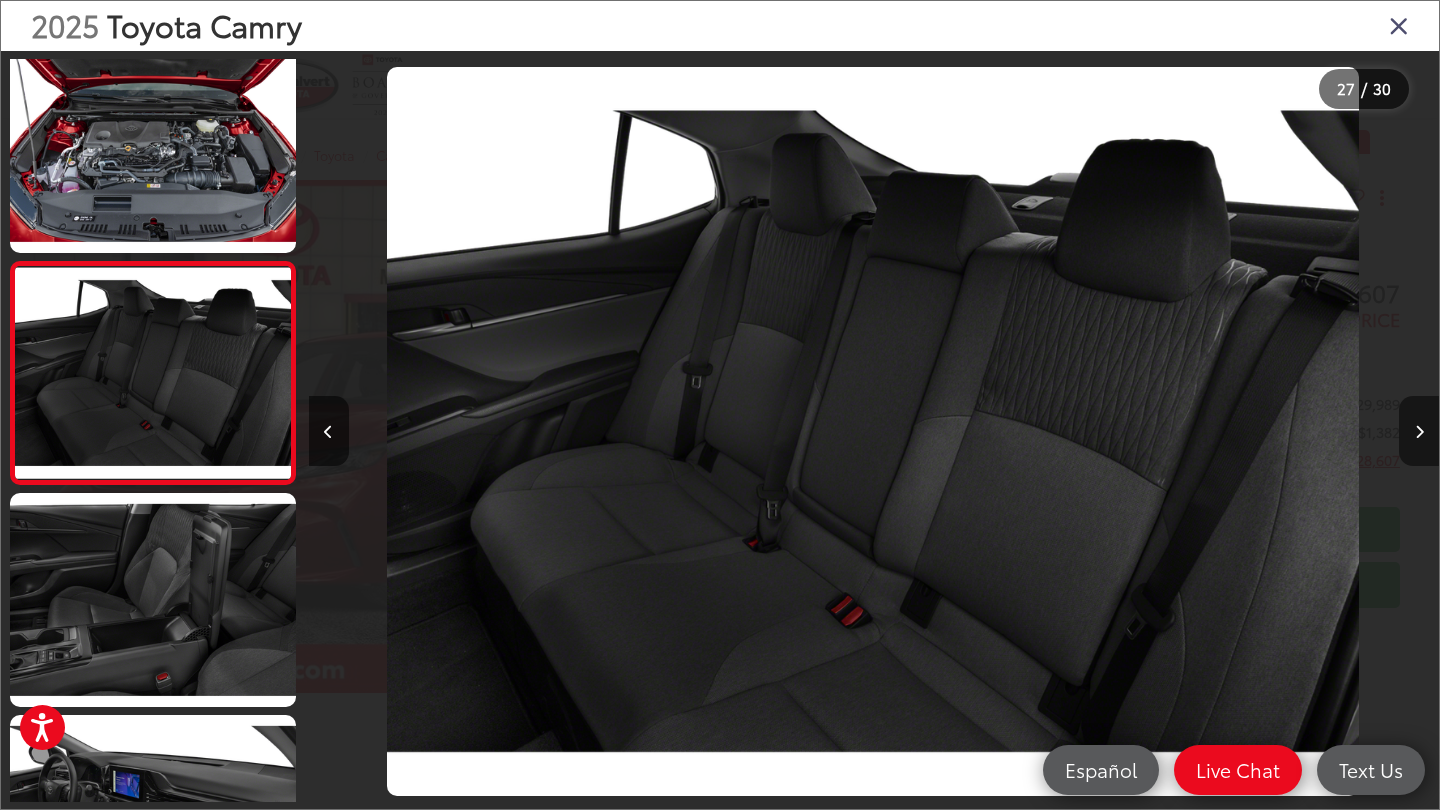 click at bounding box center (1419, 431) 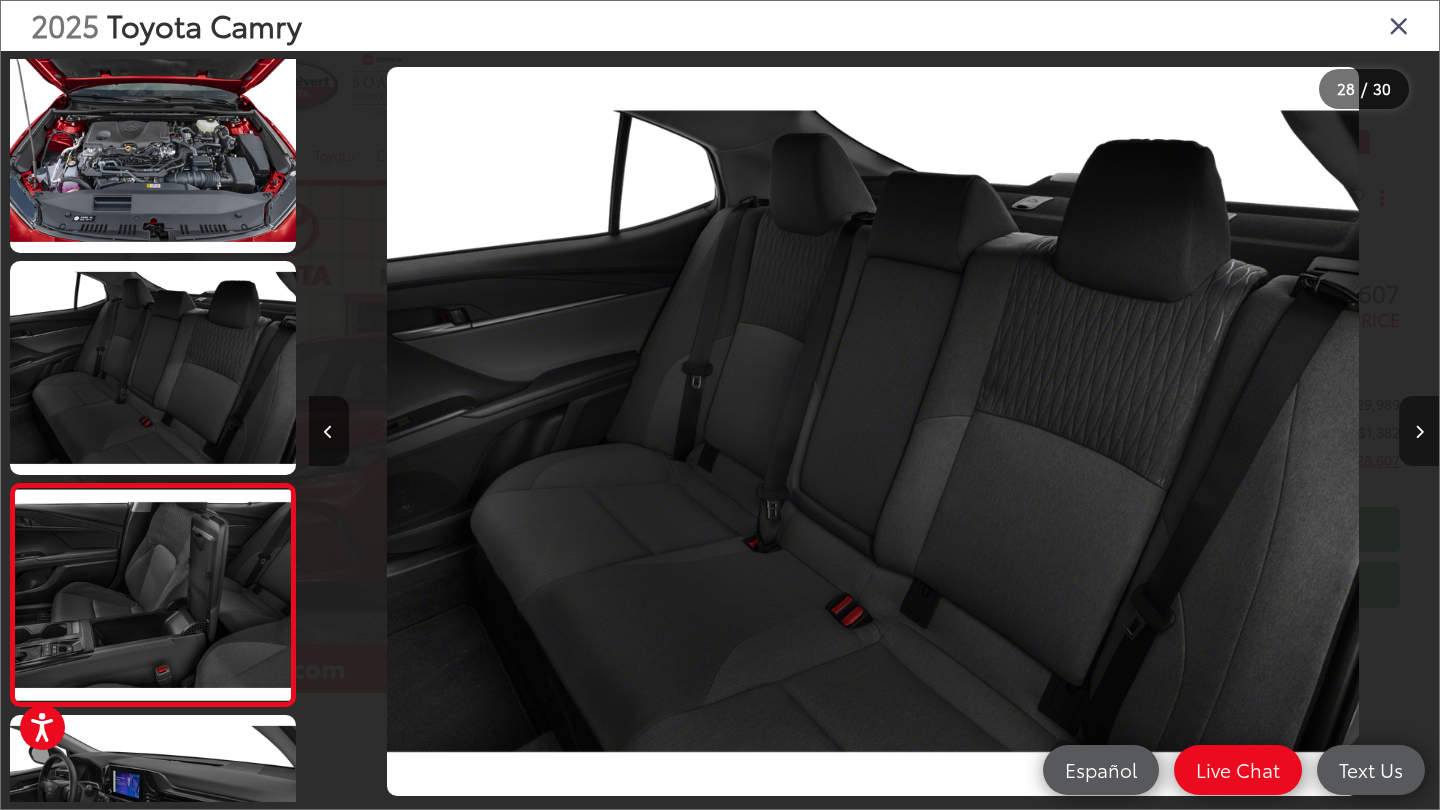 scroll, scrollTop: 0, scrollLeft: 30521, axis: horizontal 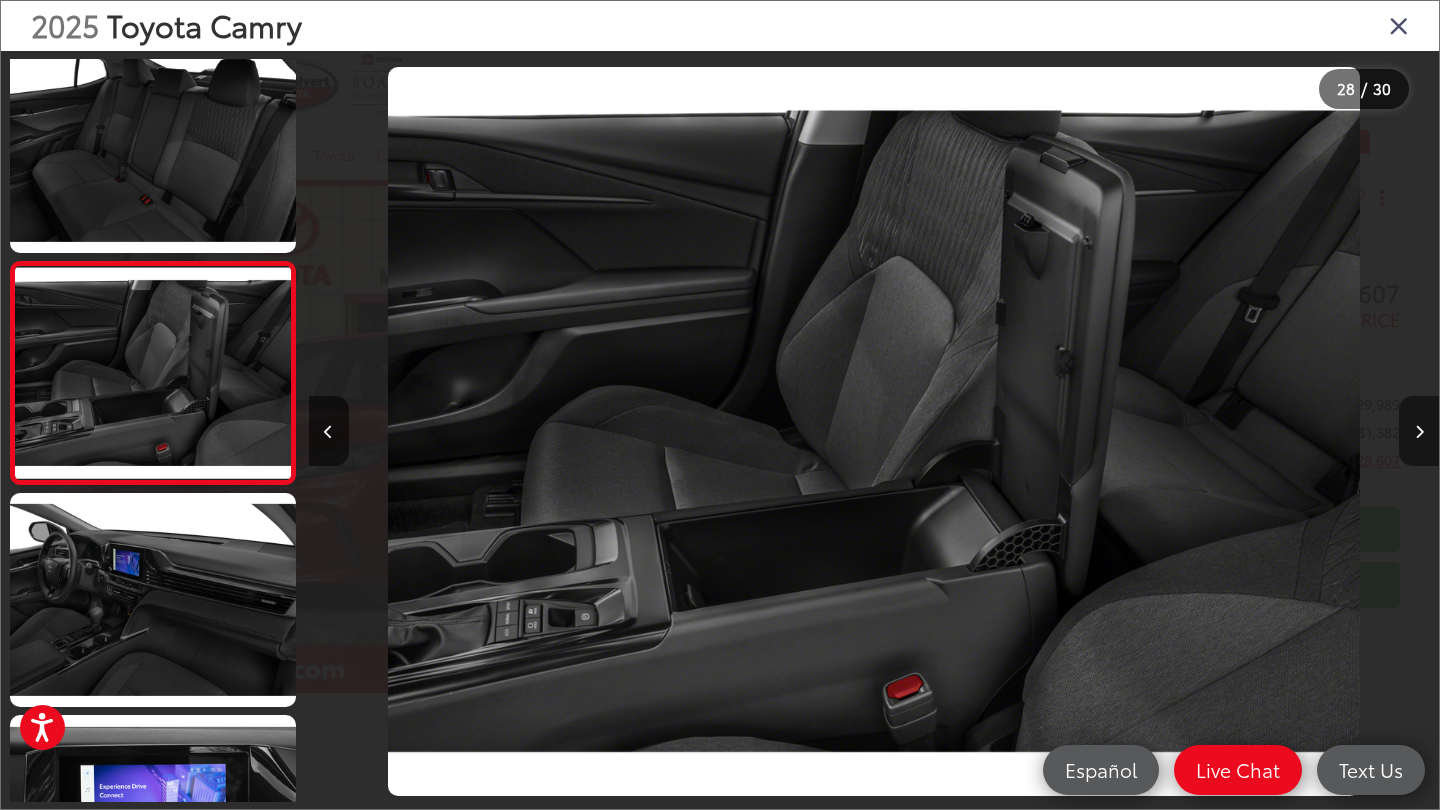 click at bounding box center [1419, 431] 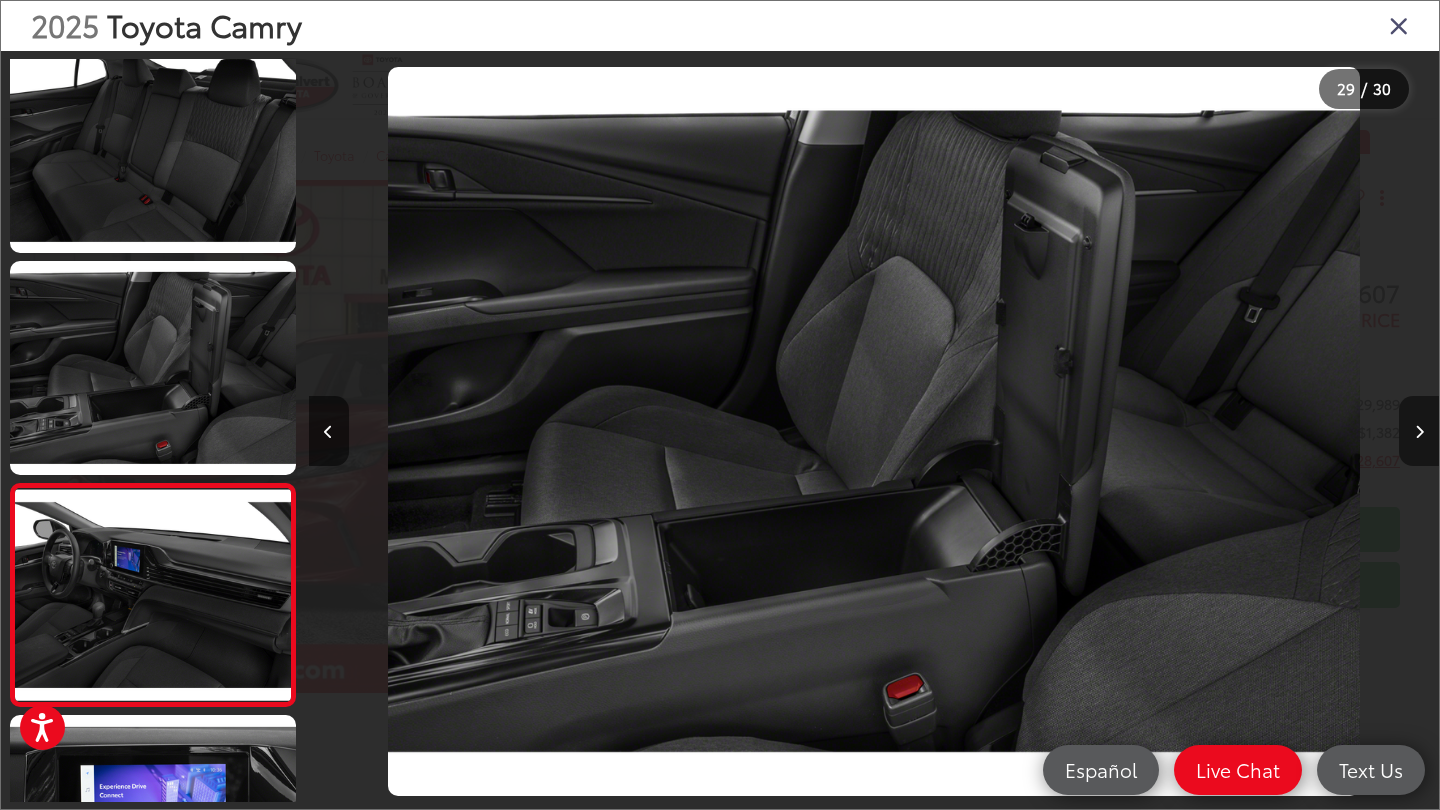 scroll, scrollTop: 0, scrollLeft: 31651, axis: horizontal 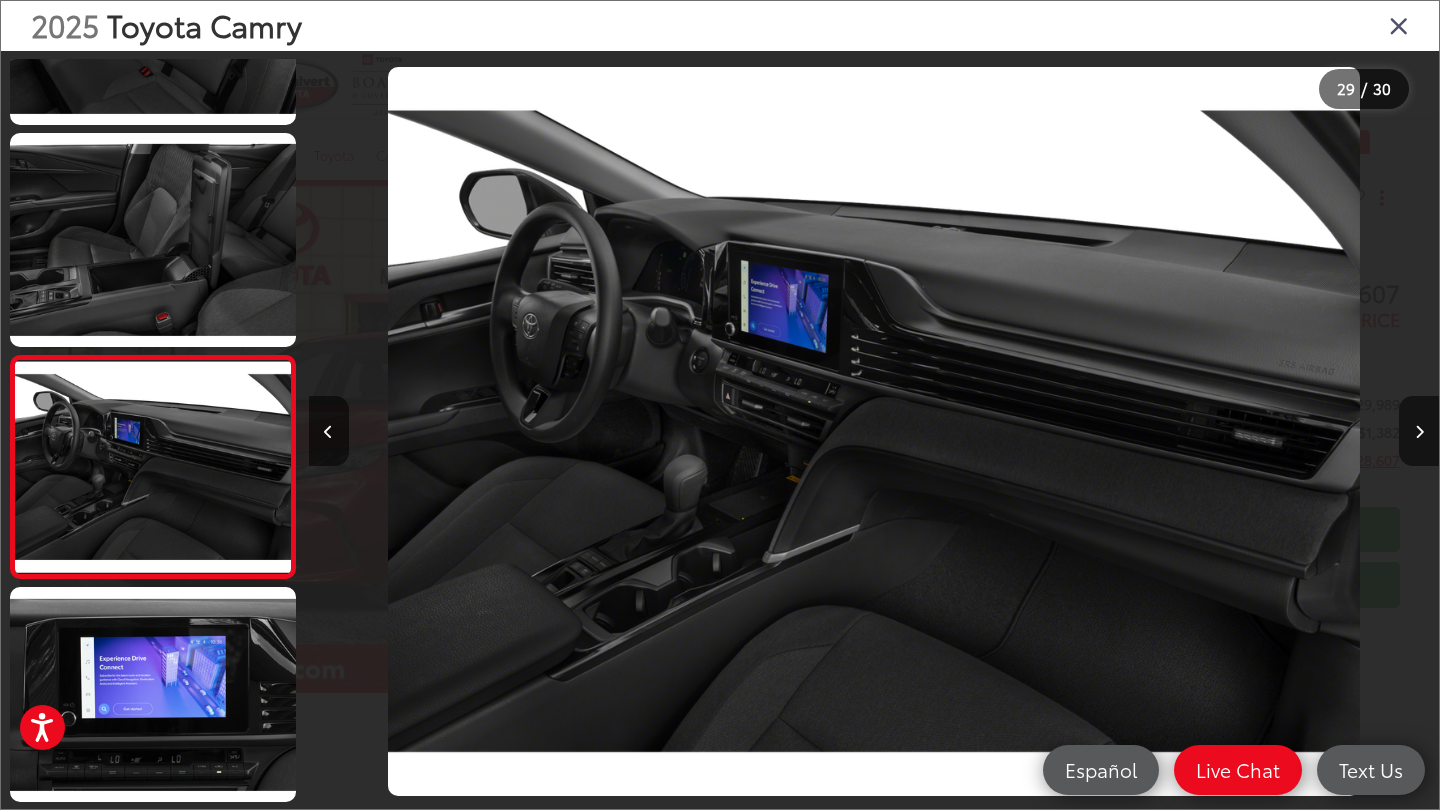 click at bounding box center [1399, 25] 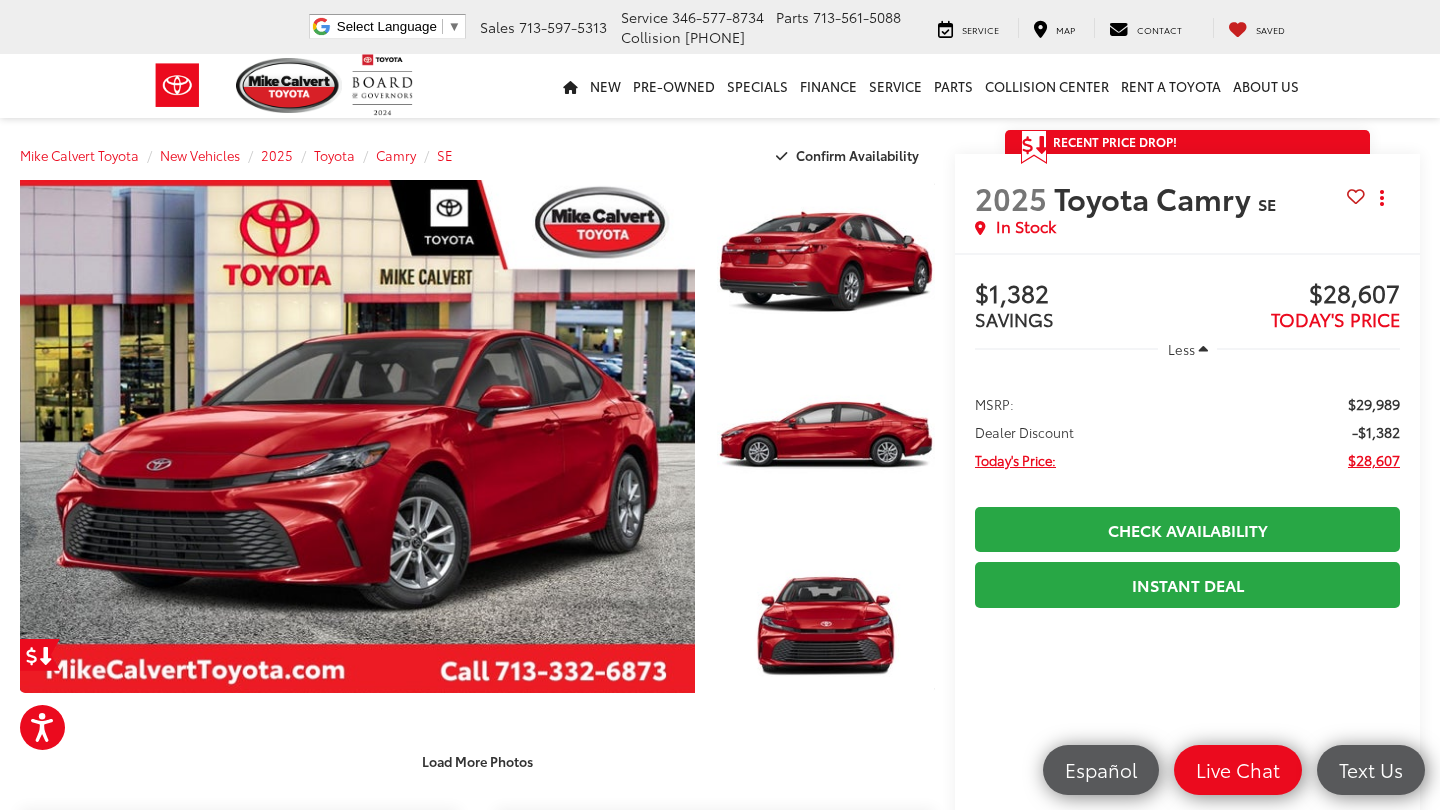 scroll, scrollTop: 0, scrollLeft: 0, axis: both 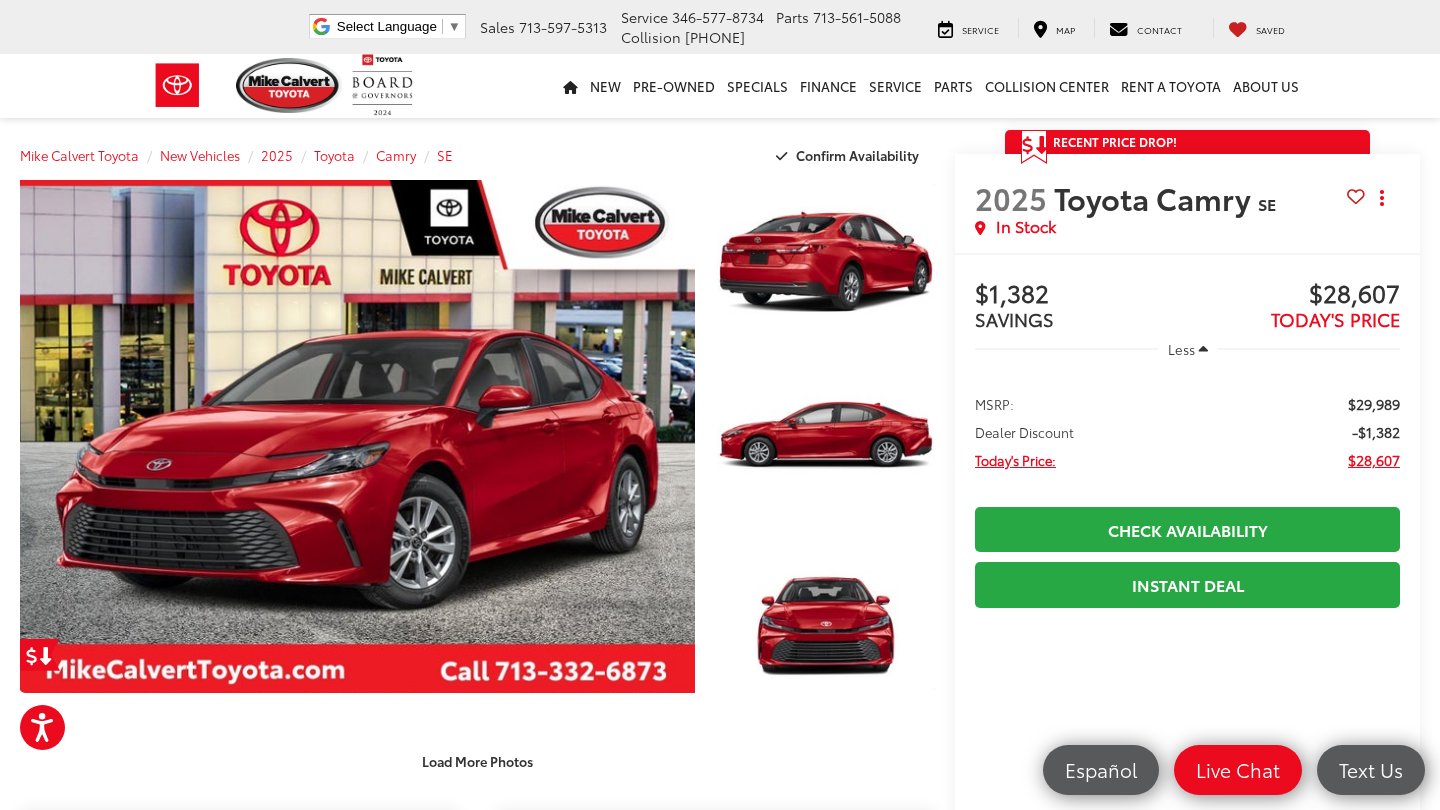 click on "Mike Calvert Toyota
New Vehicles
2025
Toyota
Camry
SE
Confirm Availability" at bounding box center [477, 155] 